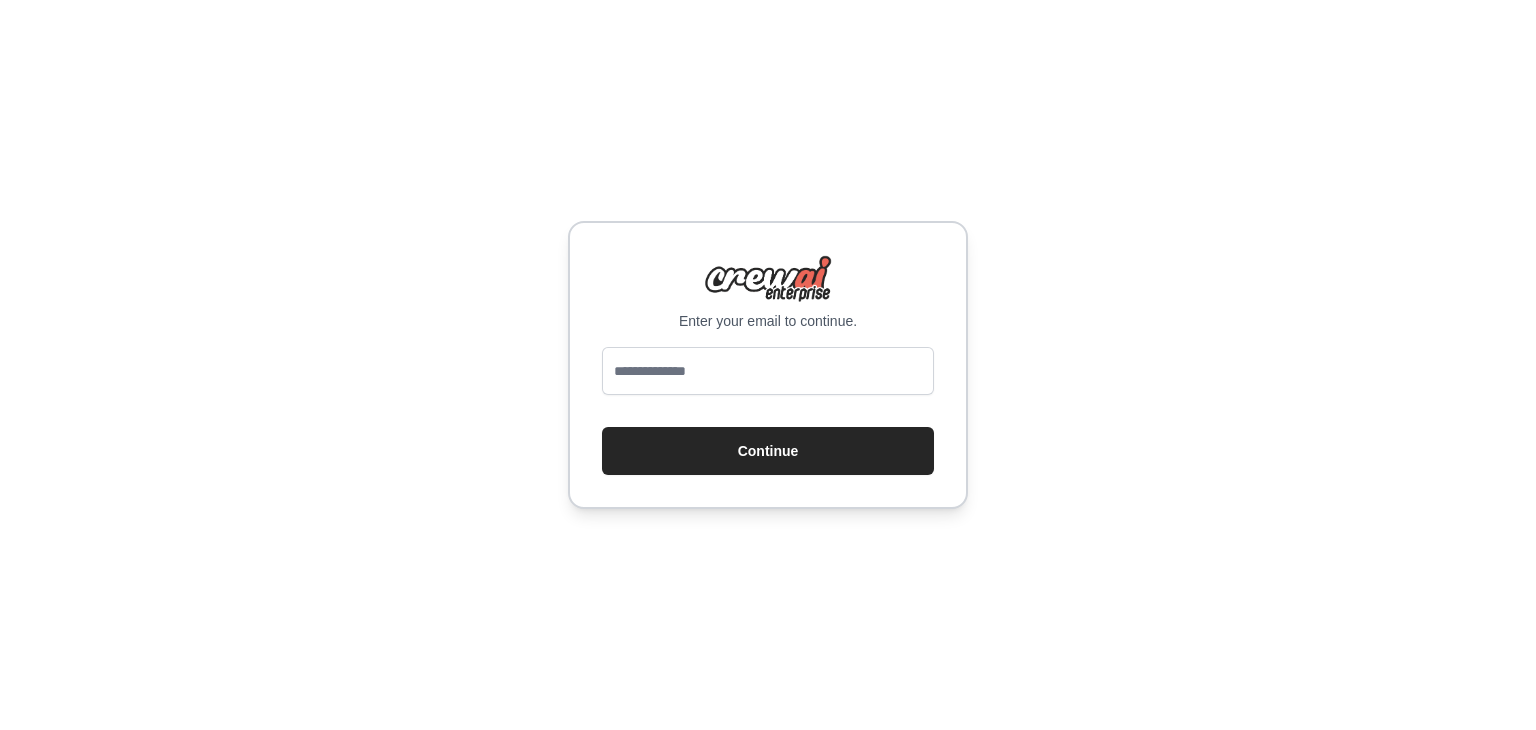 scroll, scrollTop: 0, scrollLeft: 0, axis: both 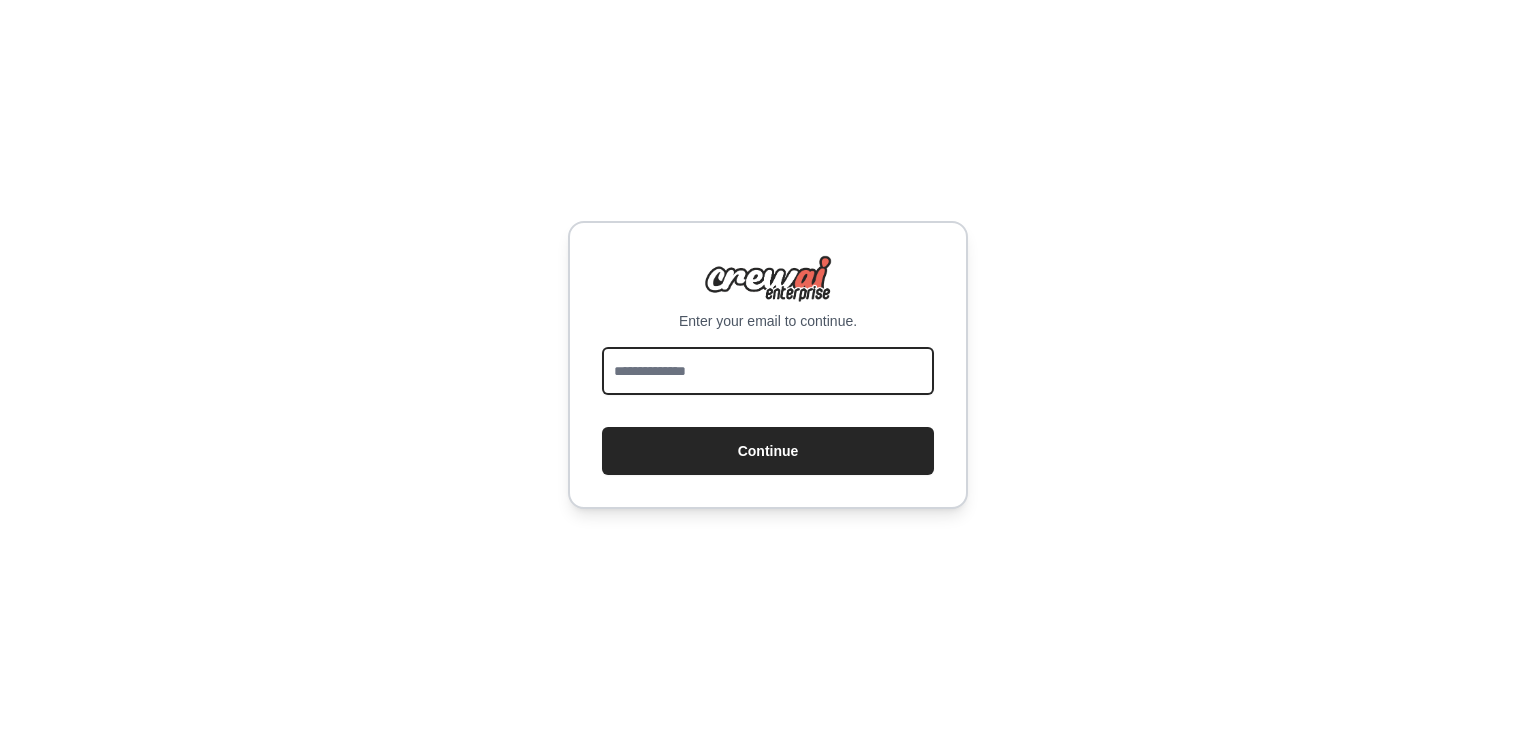 click at bounding box center (768, 371) 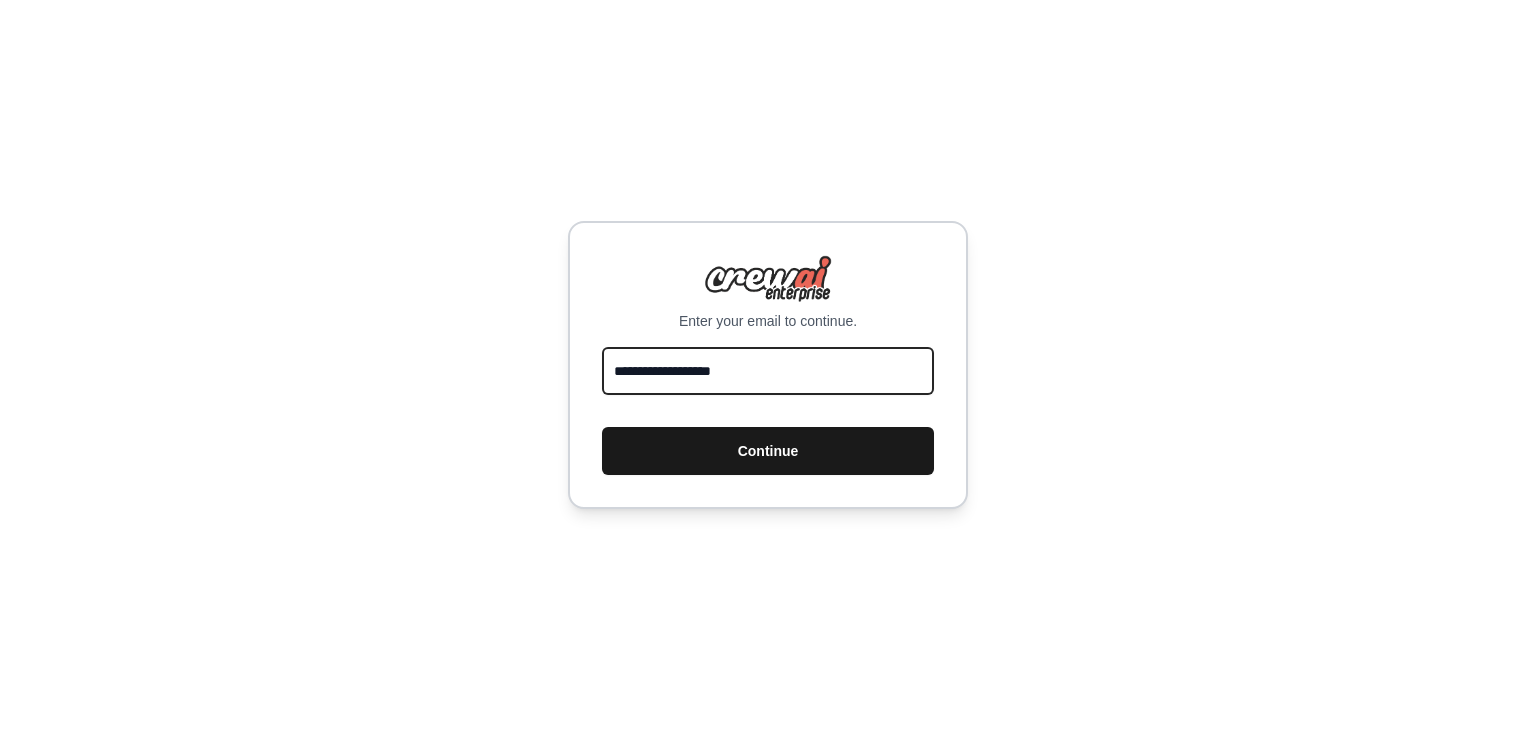 type on "**********" 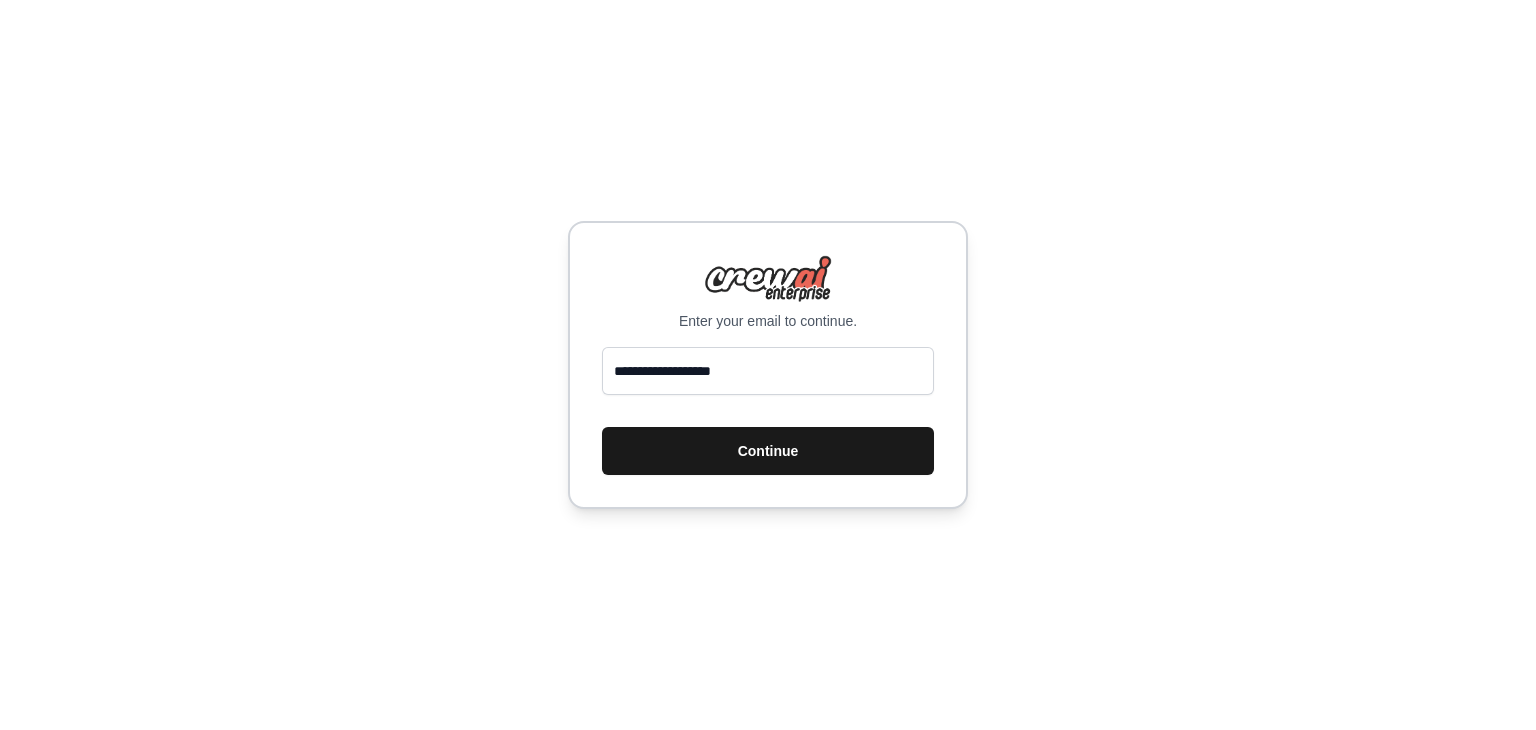 click on "Continue" at bounding box center [768, 451] 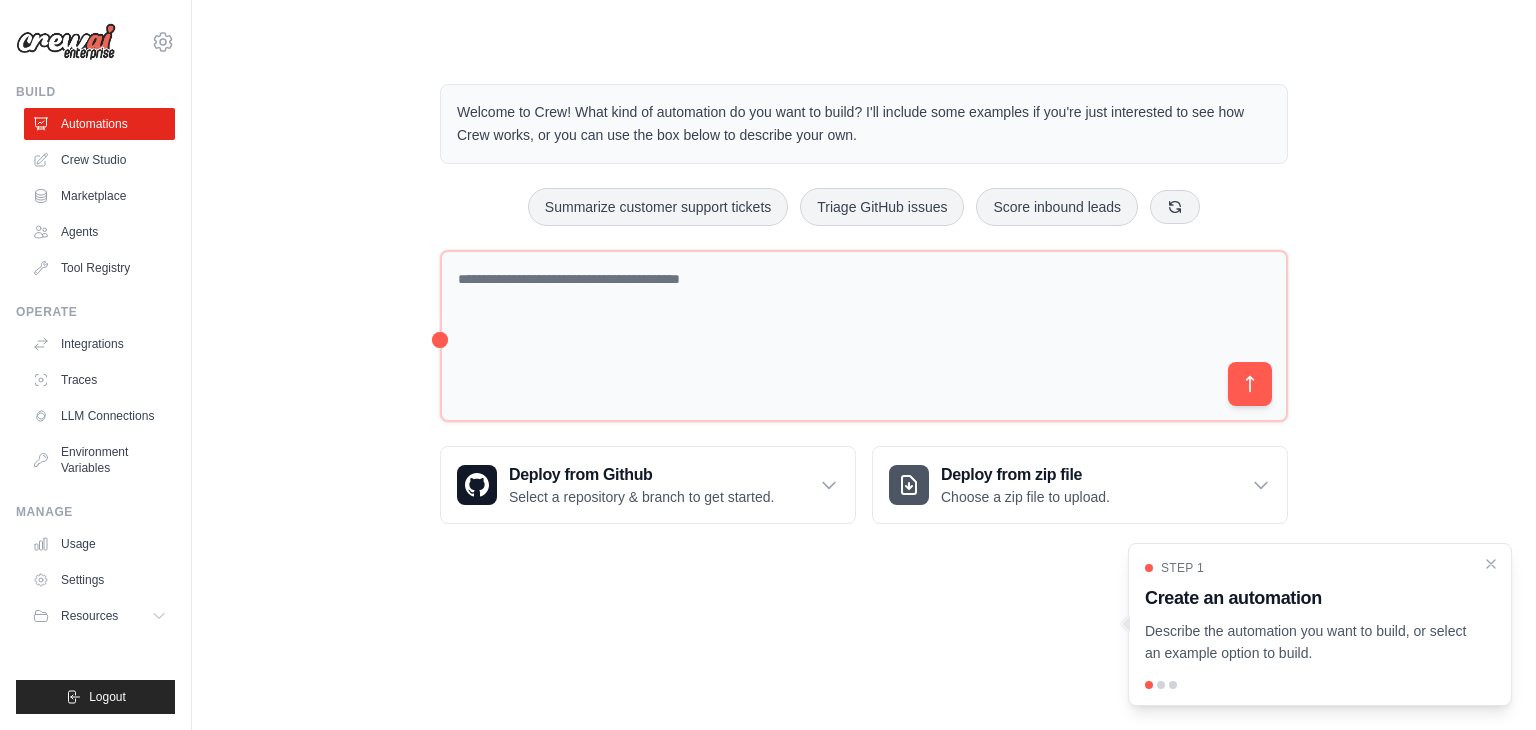 scroll, scrollTop: 0, scrollLeft: 0, axis: both 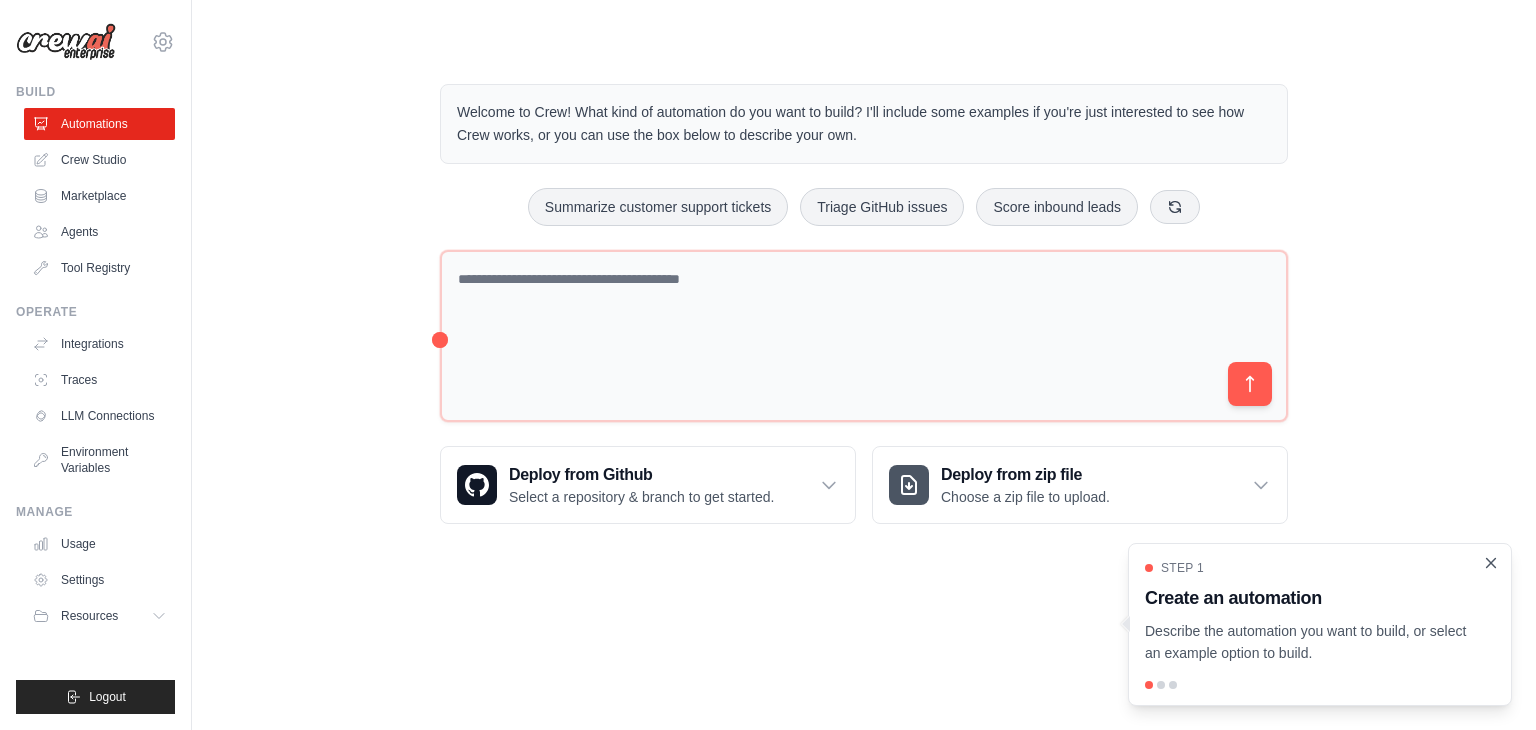 click 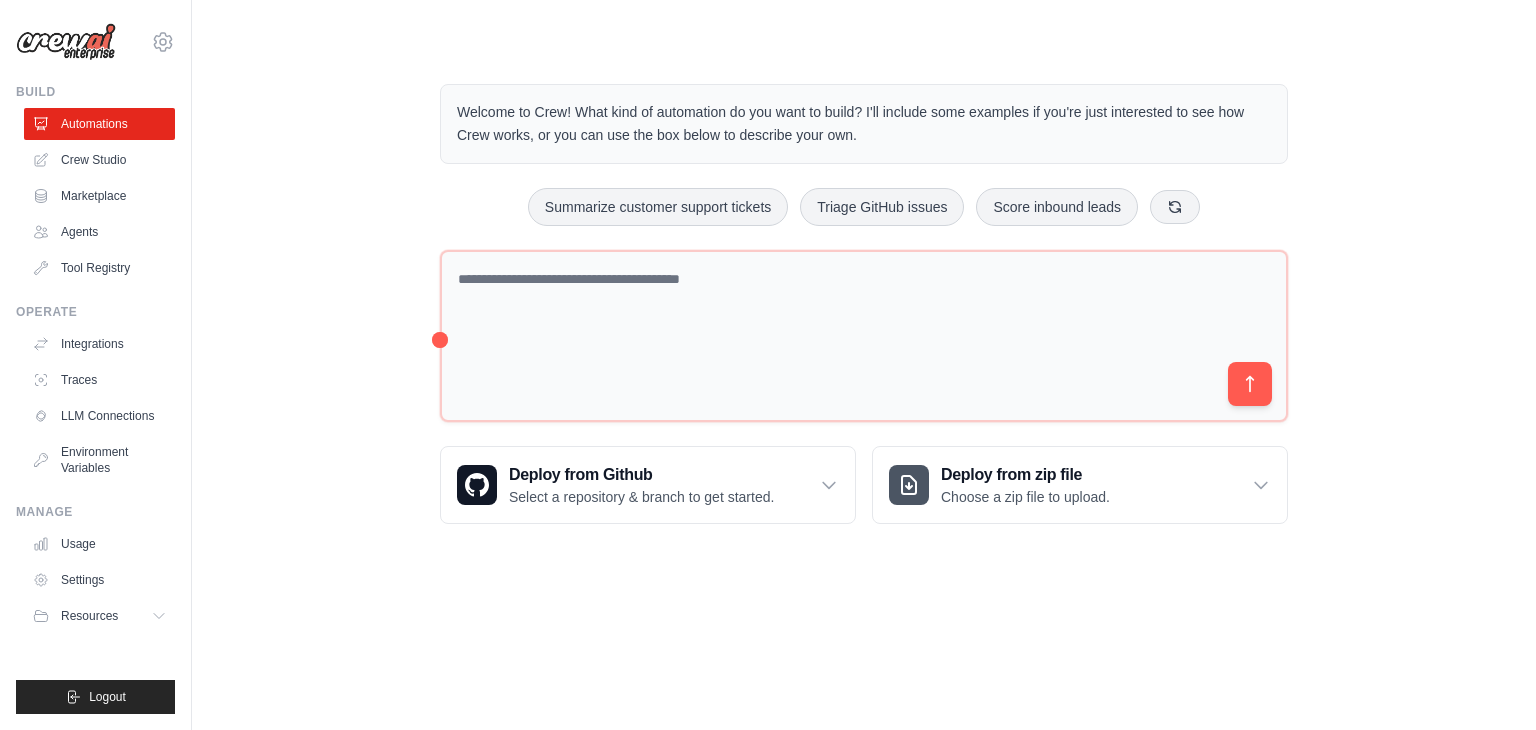 click on "Welcome to Crew! What kind of automation do you want to build?
I'll include some examples if you're just interested to see how
Crew works, or you can use the box below to describe your own.
Summarize customer support tickets
Triage GitHub issues
Score inbound leads
Deploy from Github
Select a repository & branch to get started." at bounding box center [864, 304] 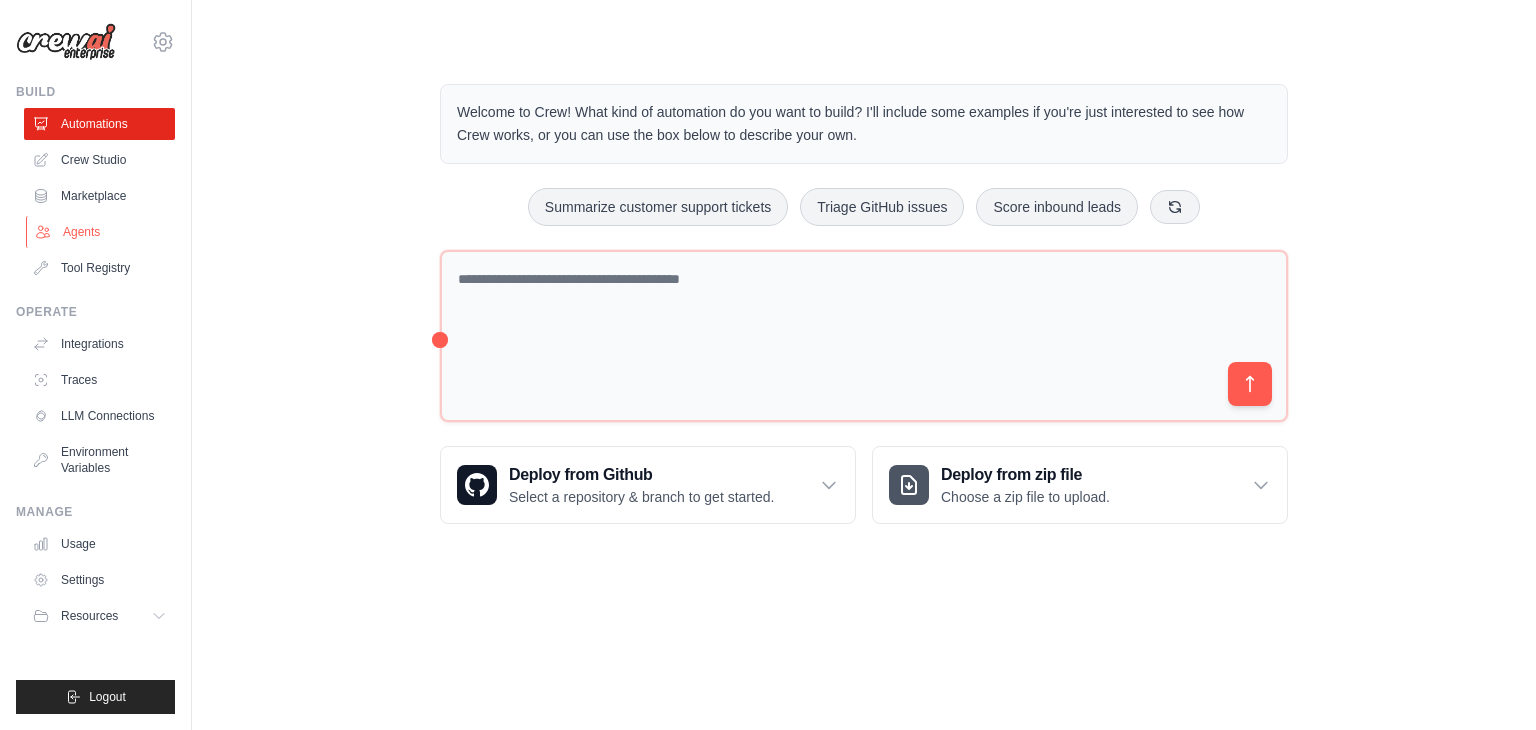click on "Agents" at bounding box center (101, 232) 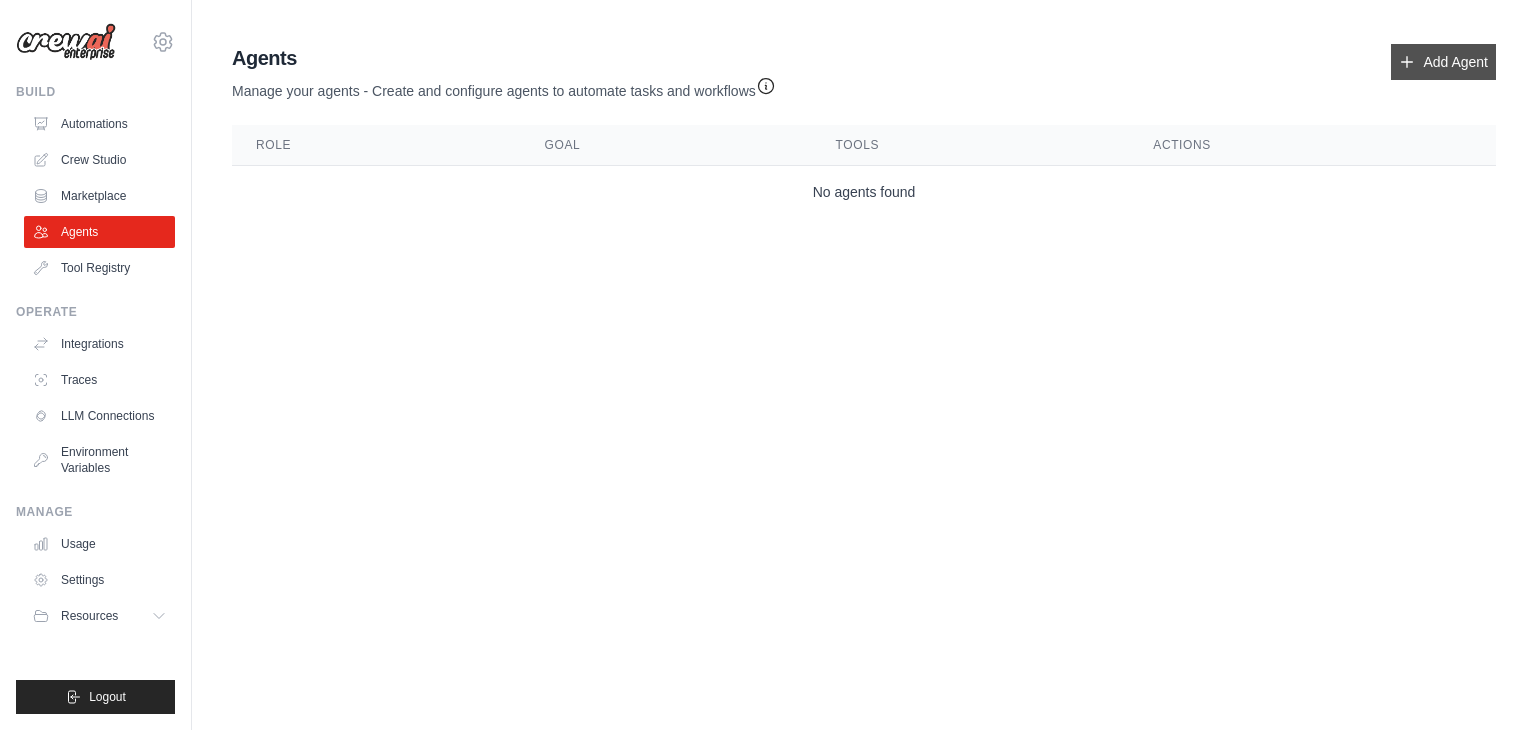 click on "Add Agent" at bounding box center [1443, 62] 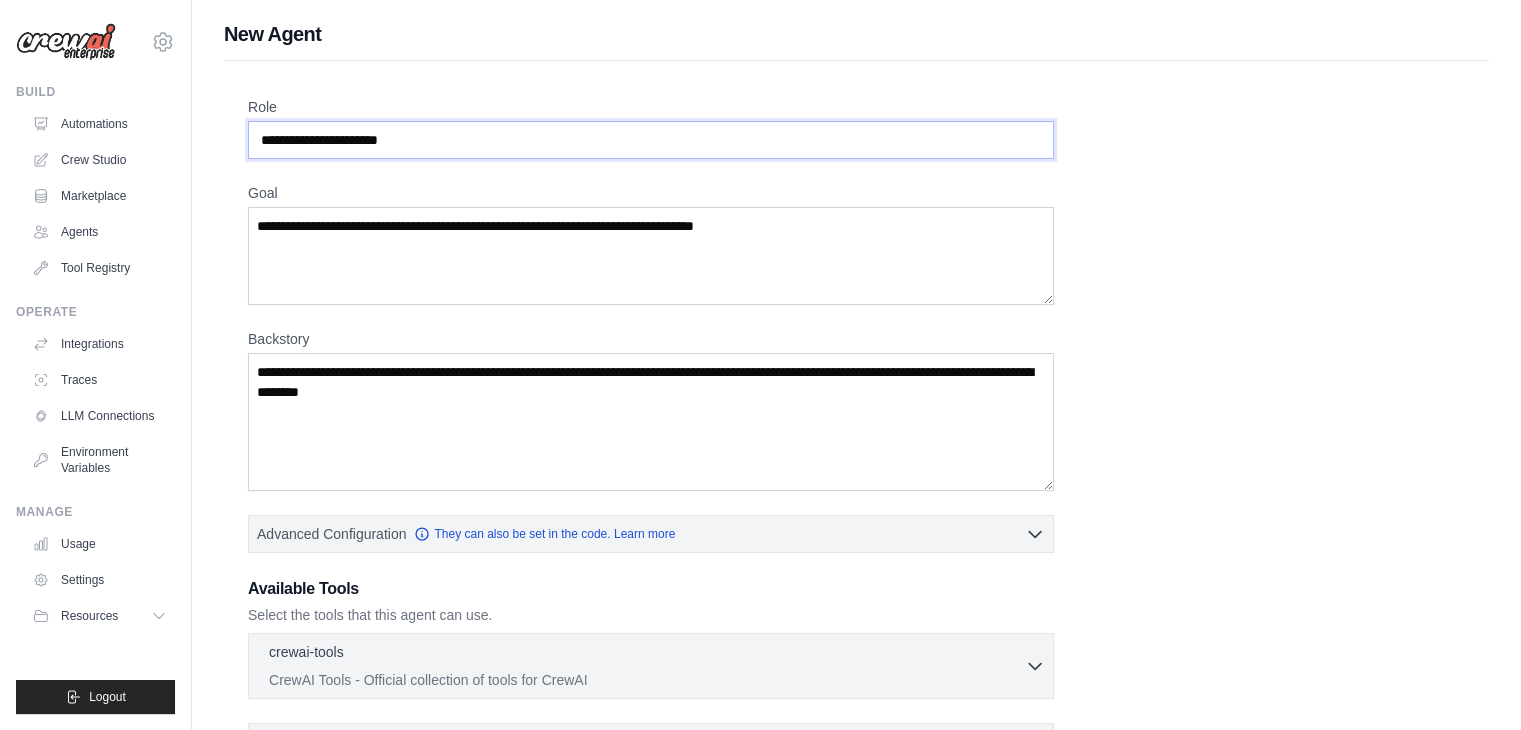 click on "Role" at bounding box center (651, 140) 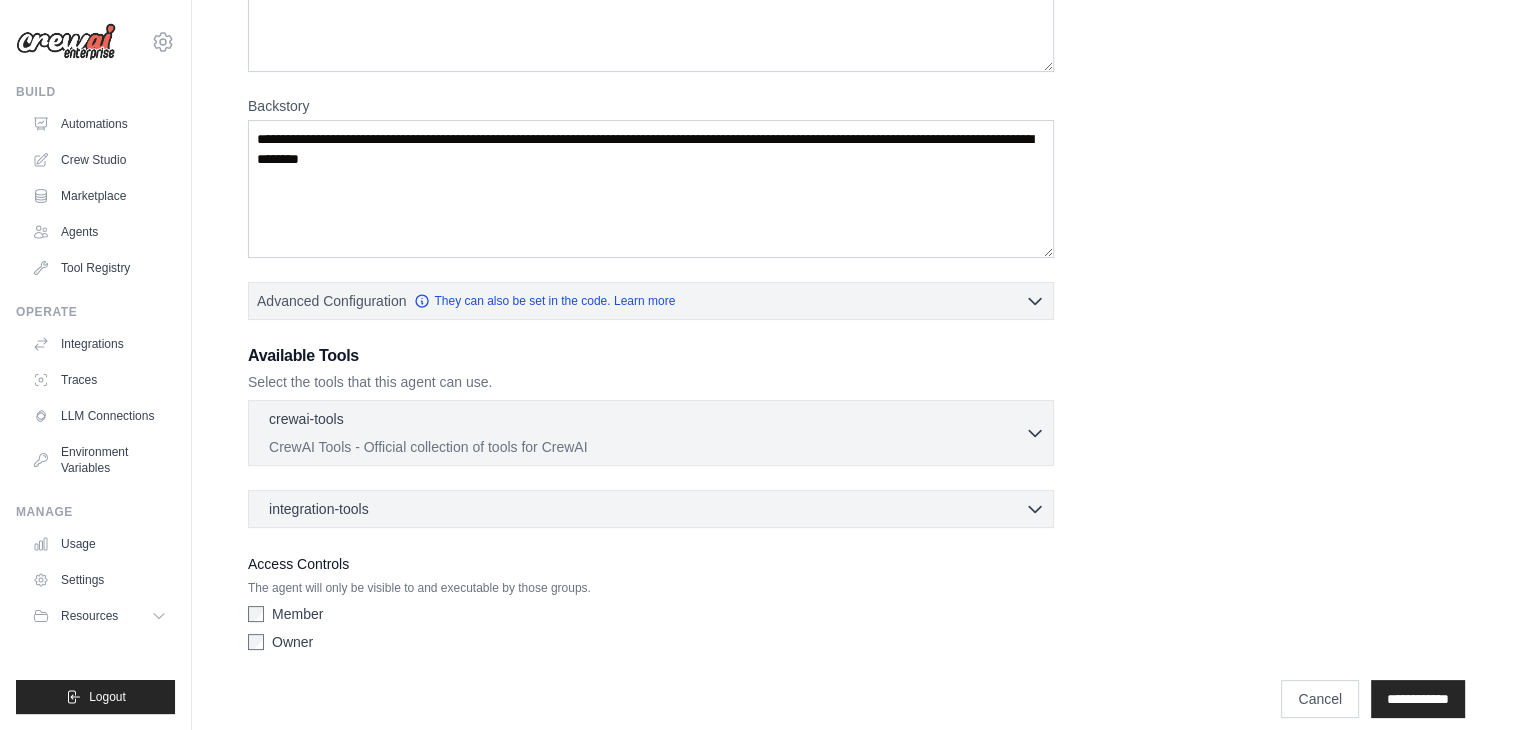 scroll, scrollTop: 250, scrollLeft: 0, axis: vertical 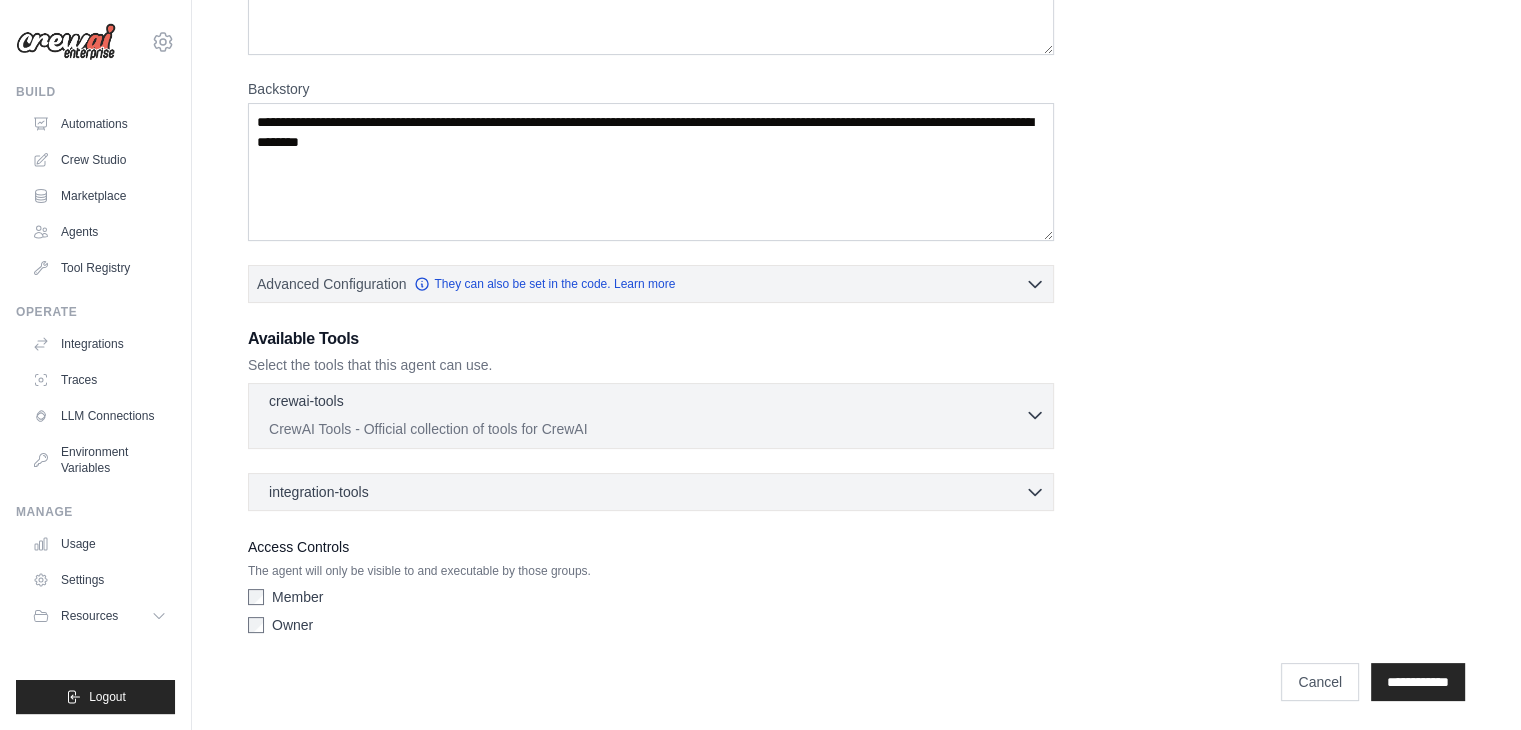 click 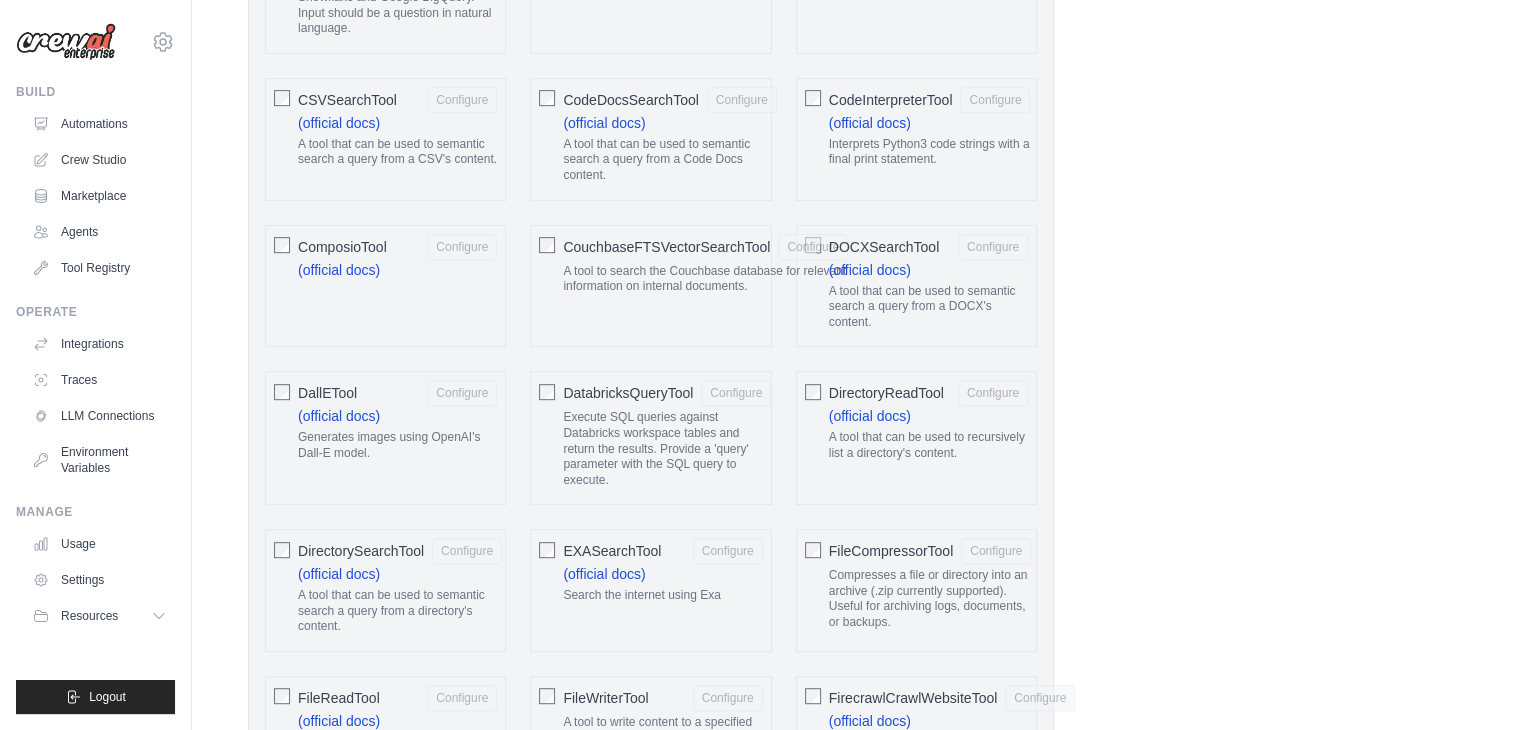 scroll, scrollTop: 950, scrollLeft: 0, axis: vertical 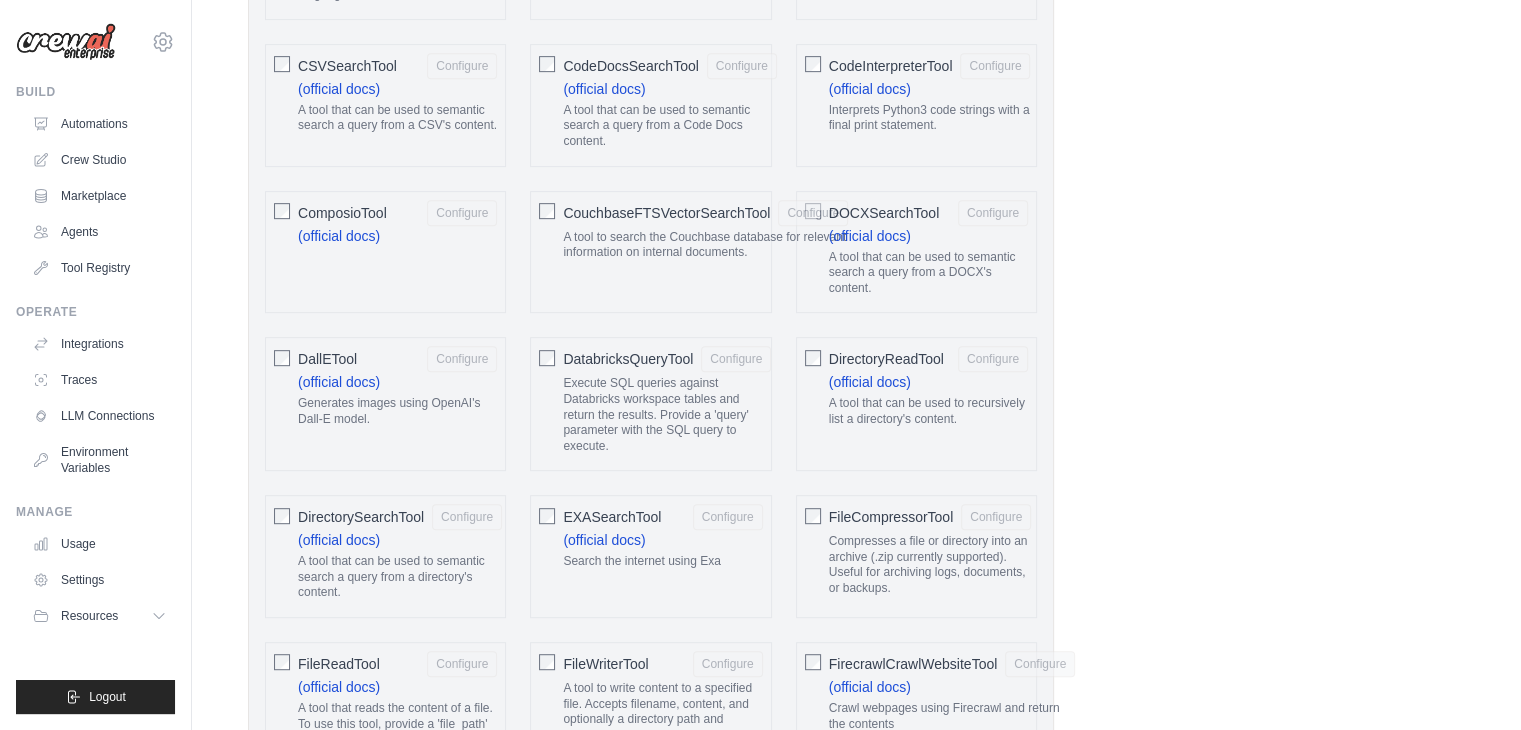 click on "Role
Goal
Backstory
Advanced Configuration
They can also be set in the code. Learn more
Enable reasoning" at bounding box center (856, 1409) 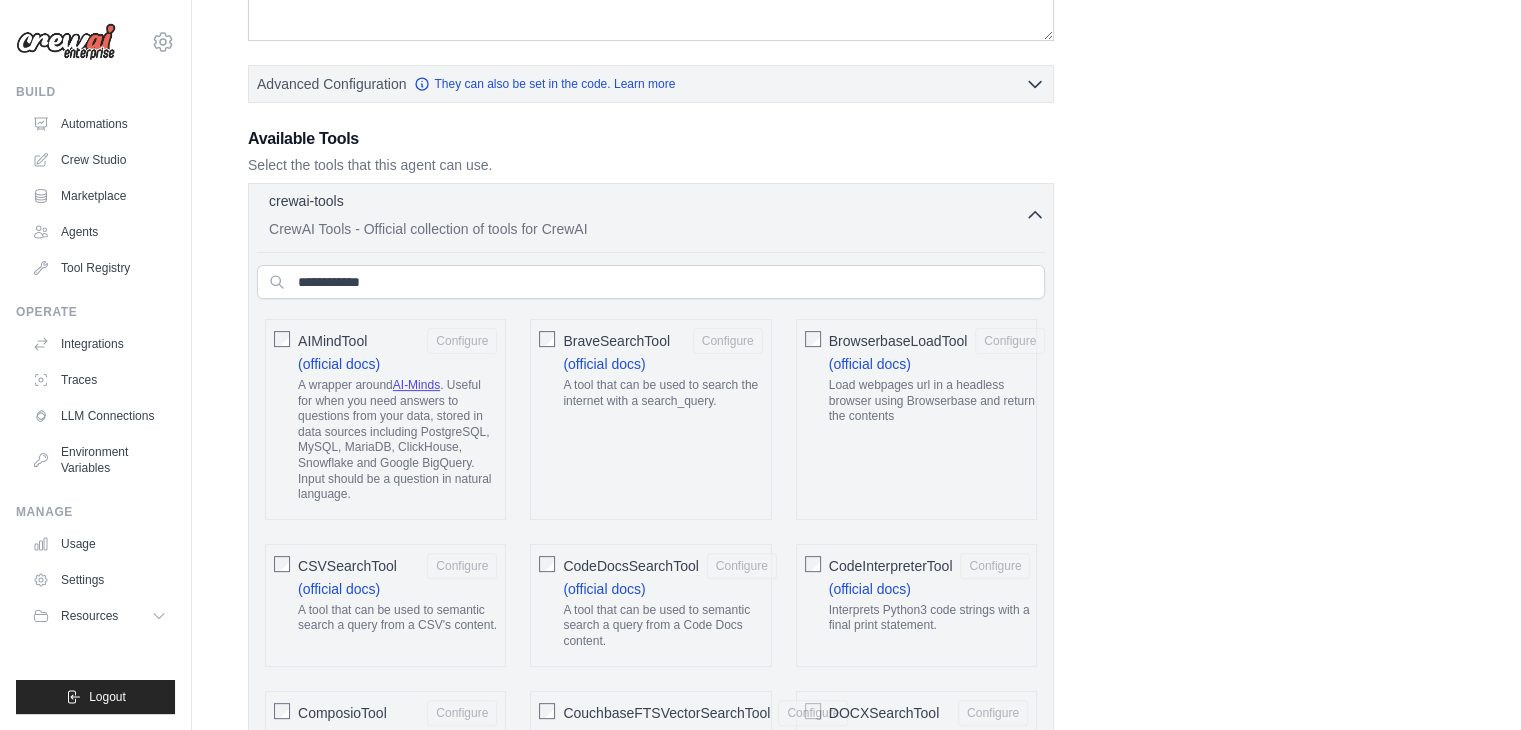 click 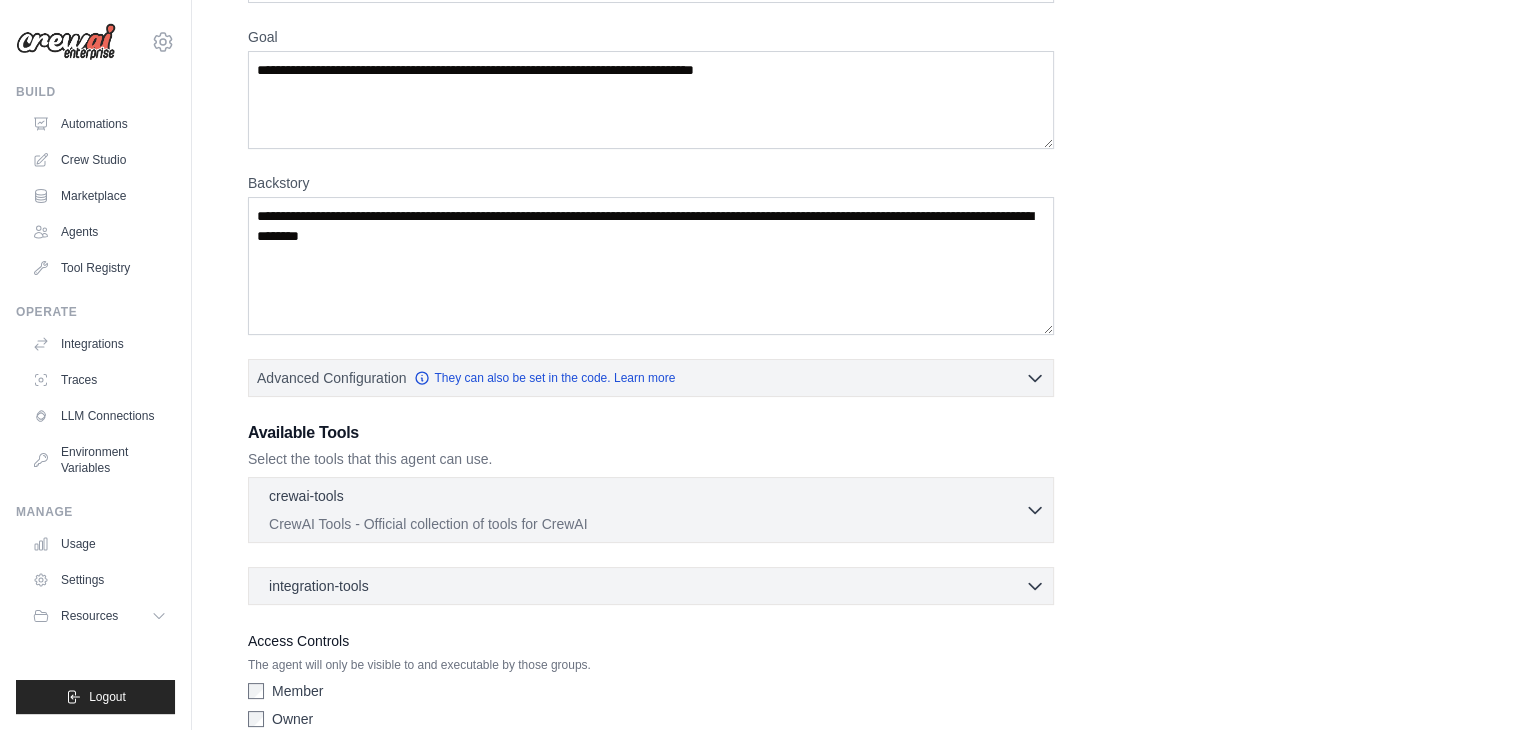 scroll, scrollTop: 50, scrollLeft: 0, axis: vertical 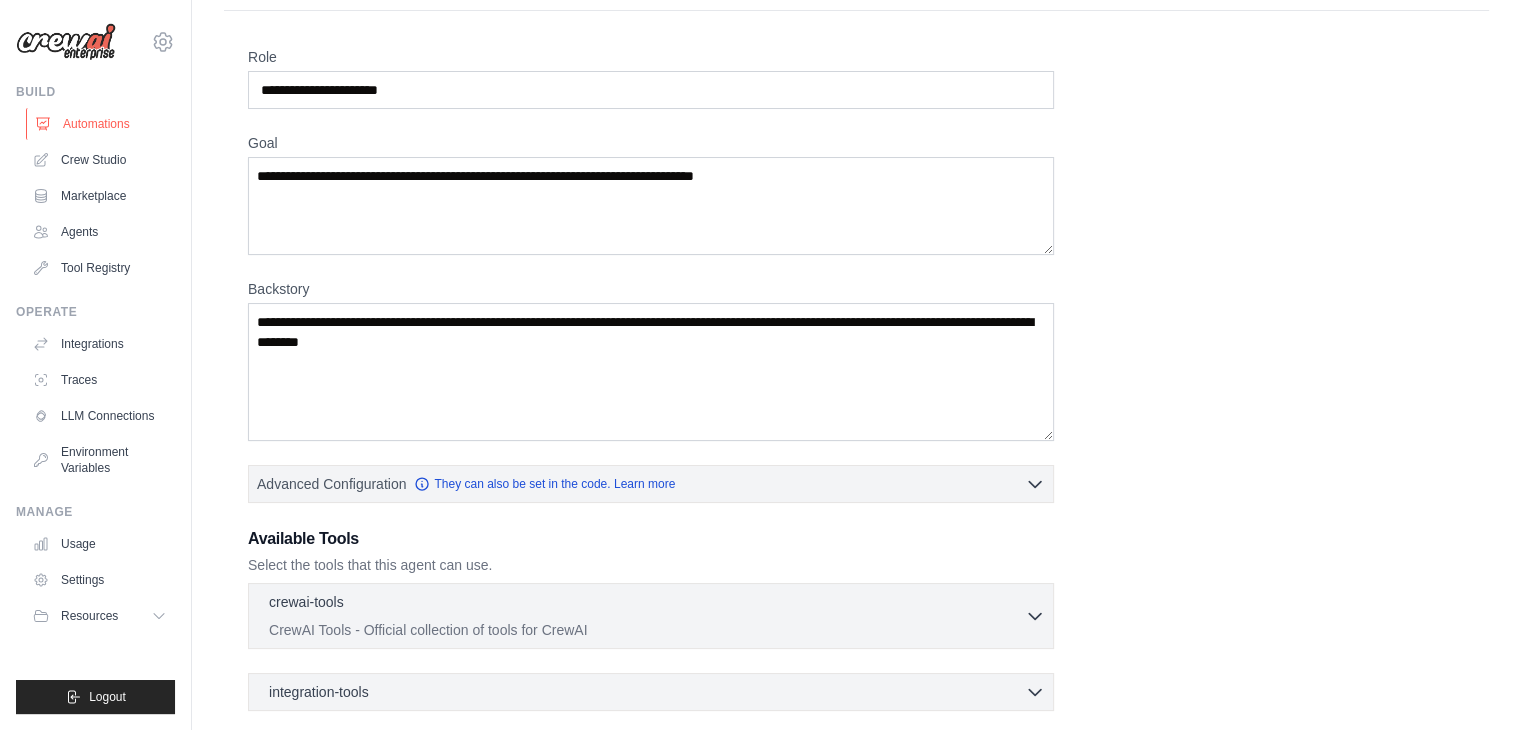 click on "Automations" at bounding box center (101, 124) 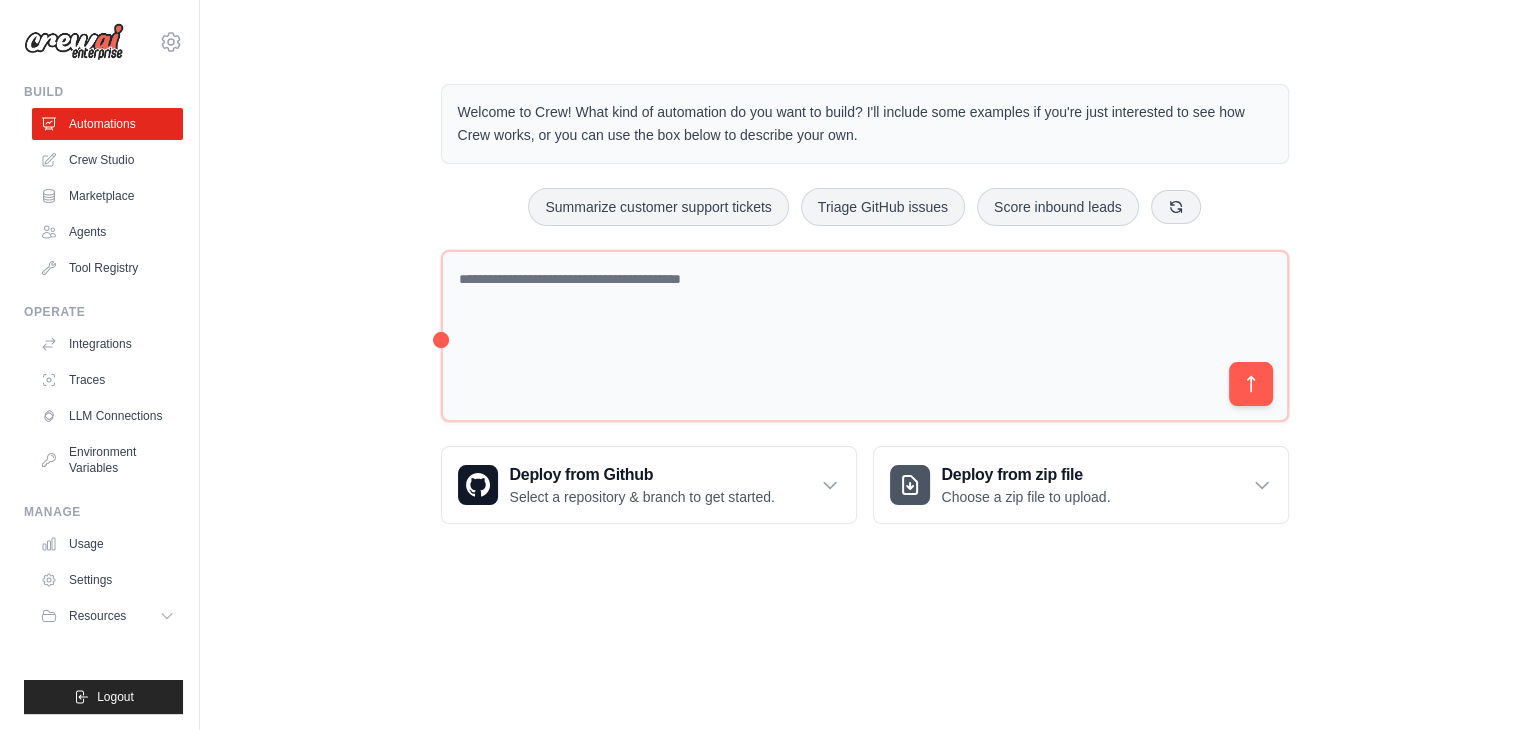 scroll, scrollTop: 0, scrollLeft: 0, axis: both 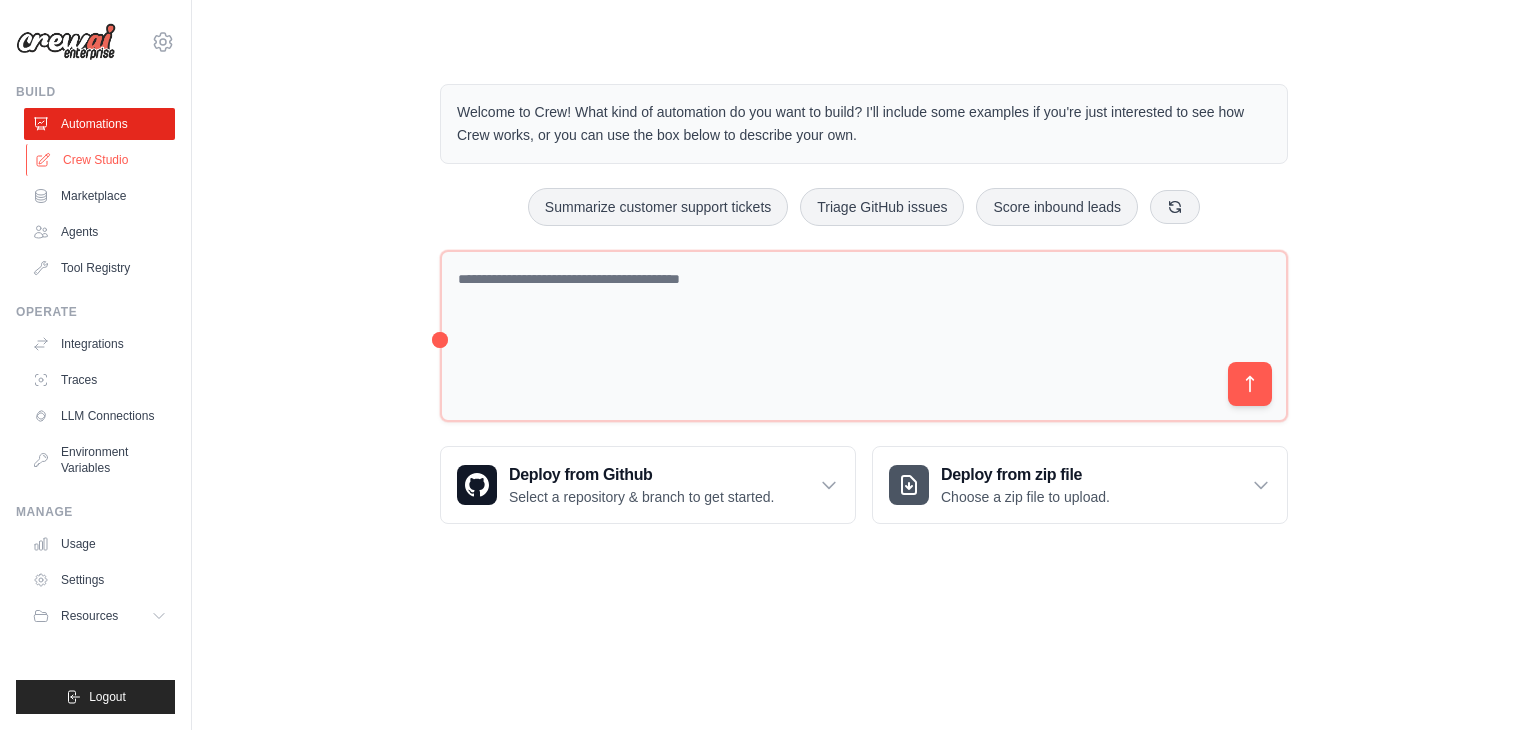 click on "Crew Studio" at bounding box center (101, 160) 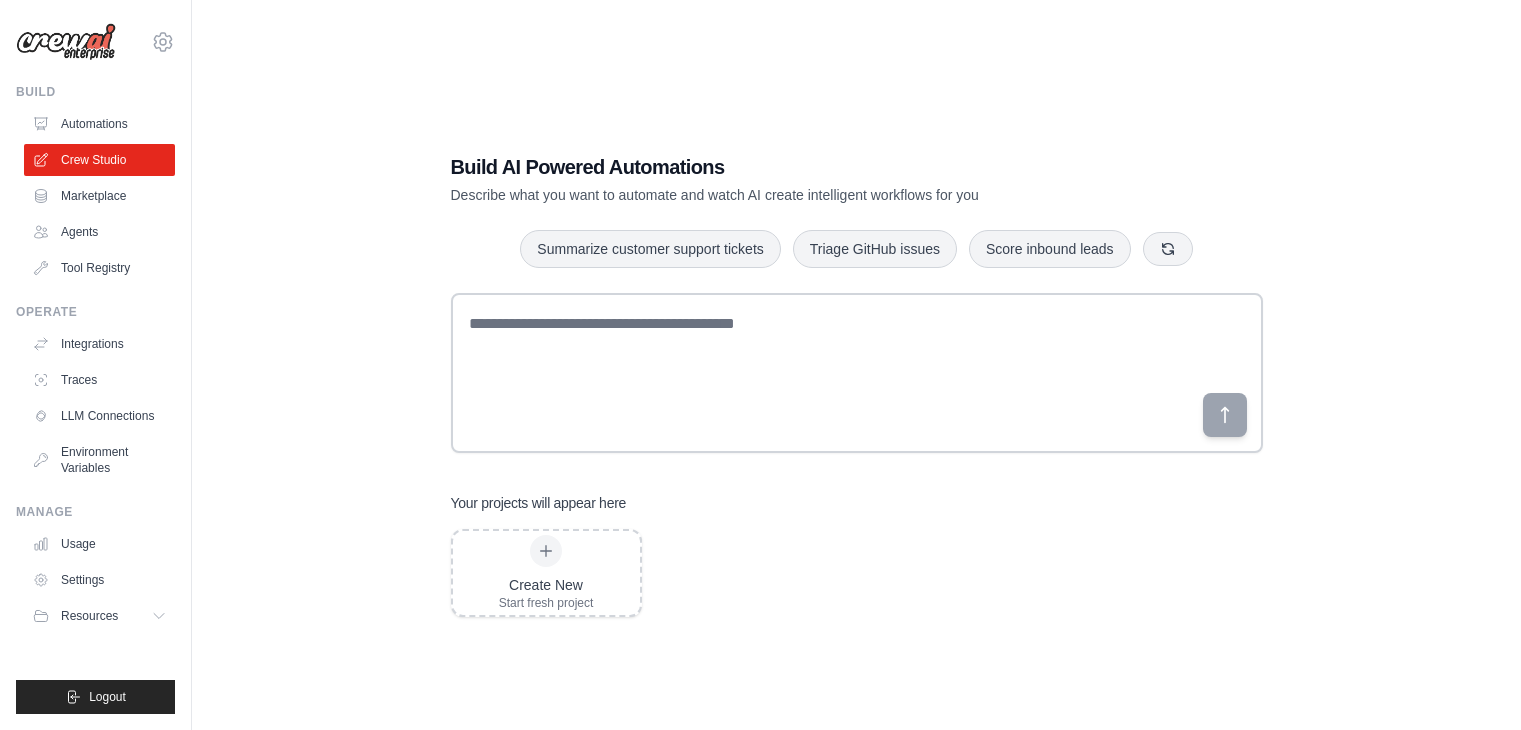 scroll, scrollTop: 0, scrollLeft: 0, axis: both 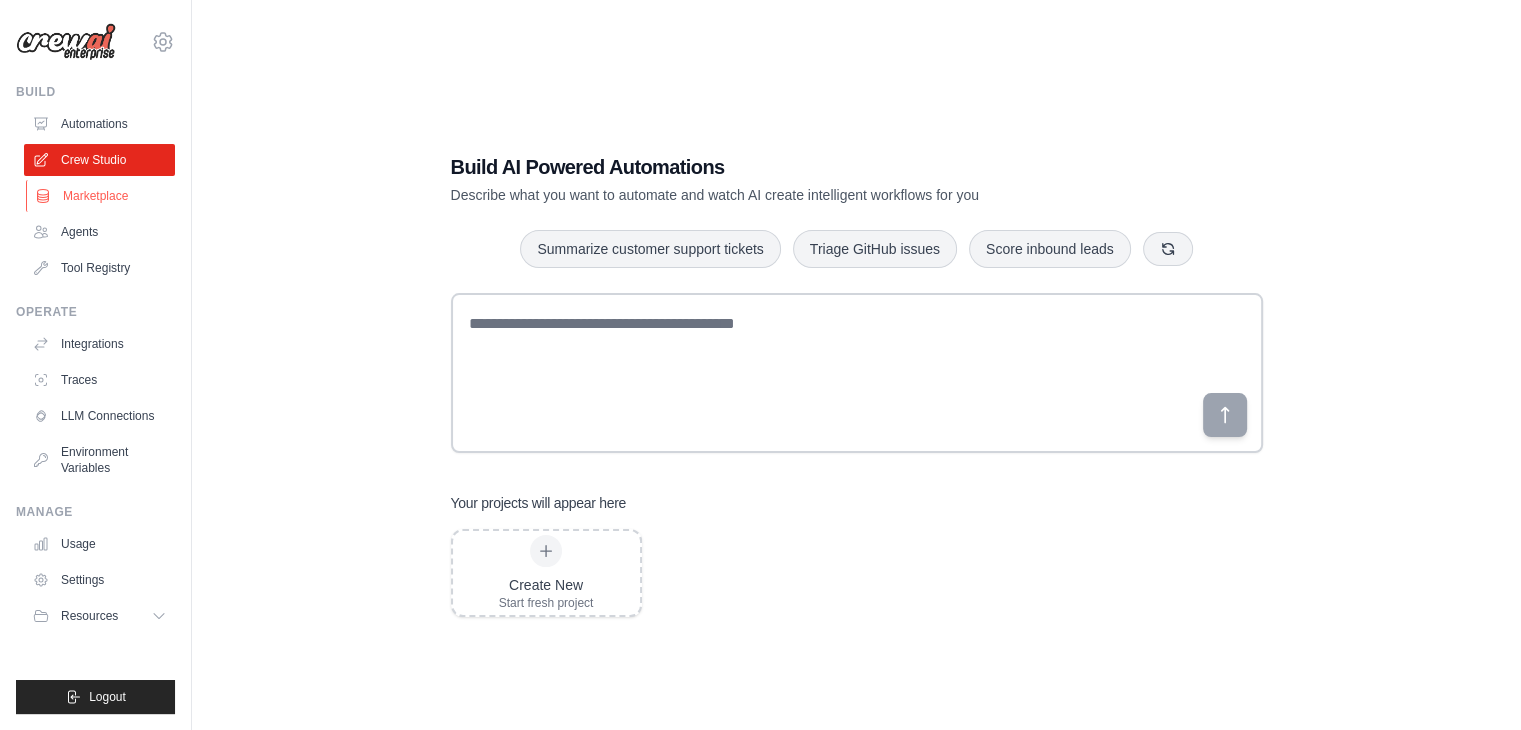 click on "Marketplace" at bounding box center [101, 196] 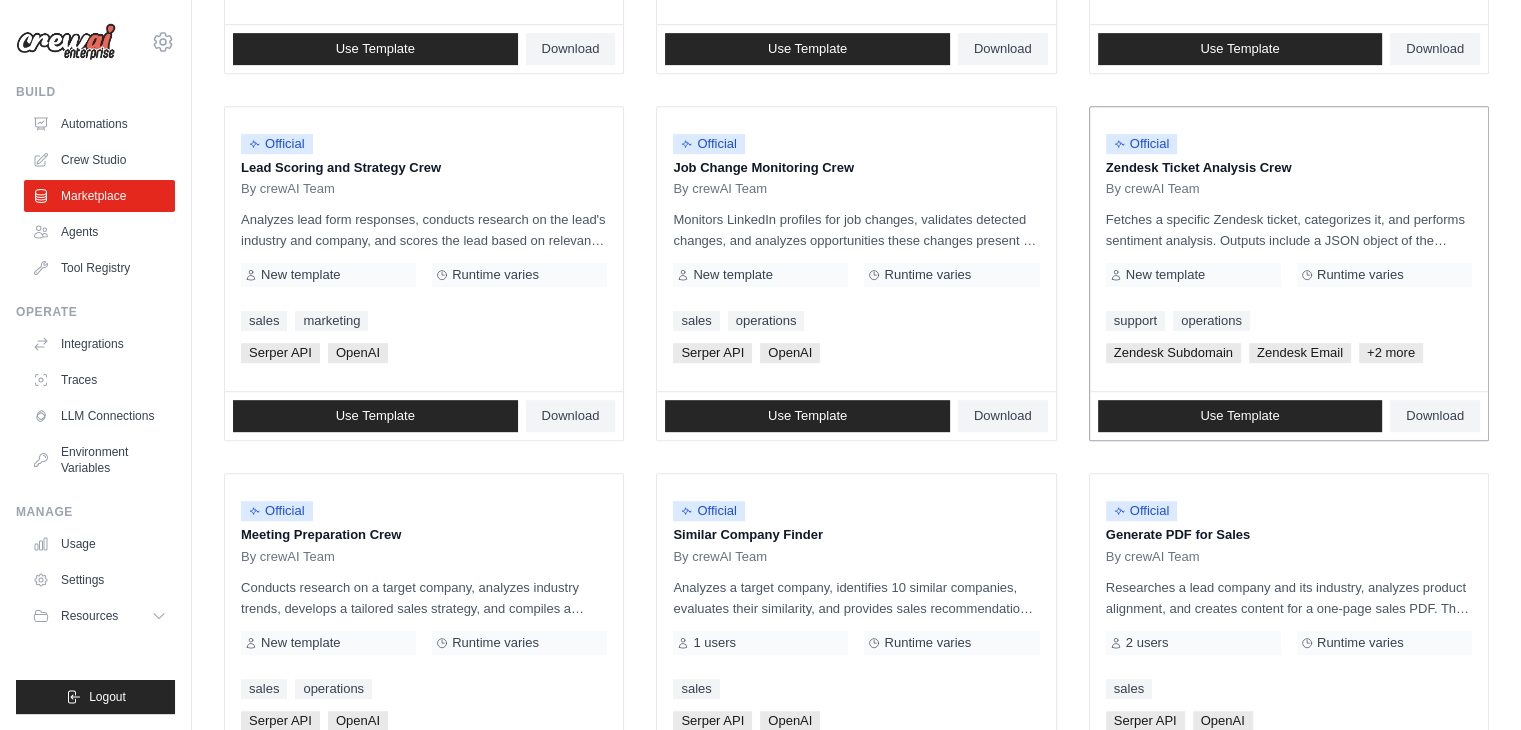 scroll, scrollTop: 1100, scrollLeft: 0, axis: vertical 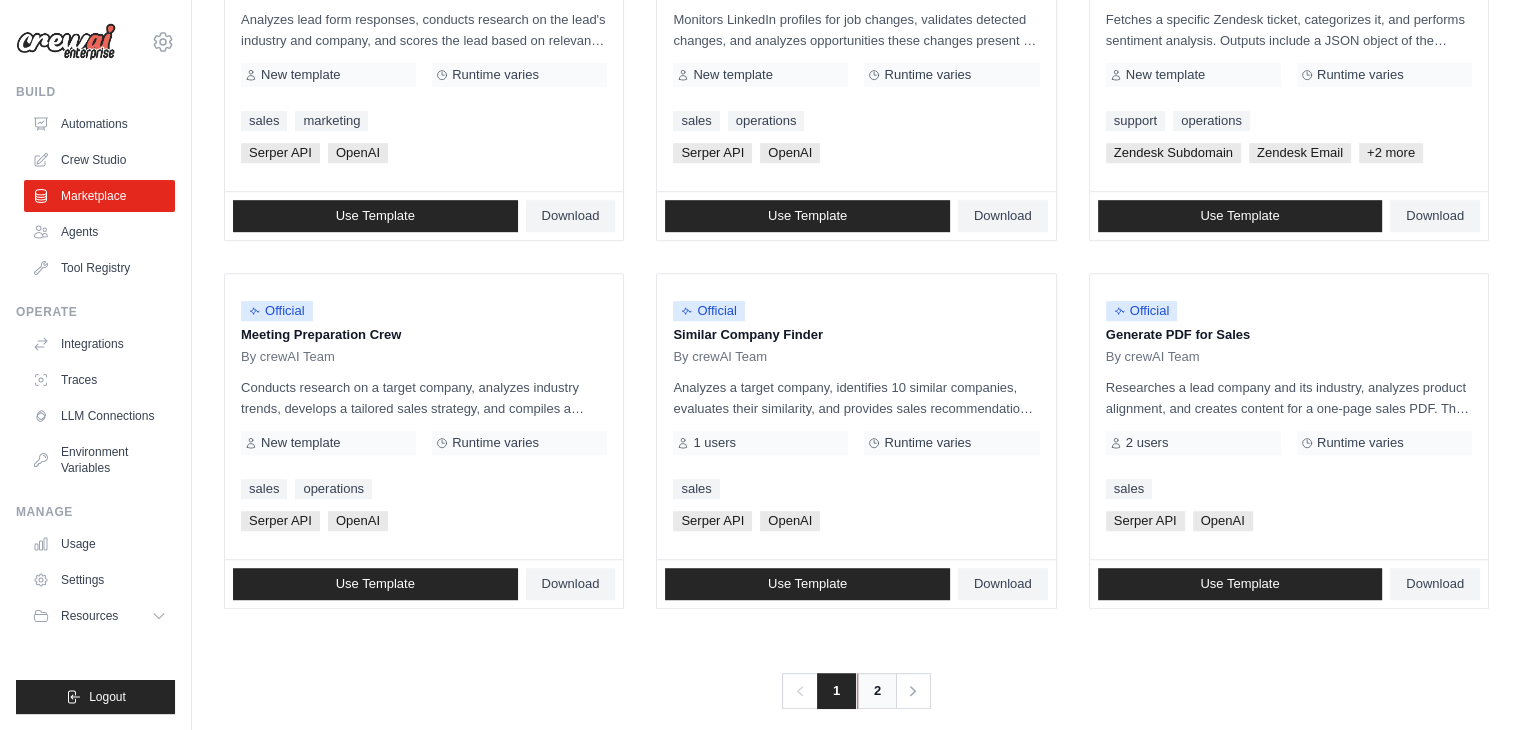 click on "2" at bounding box center (877, 691) 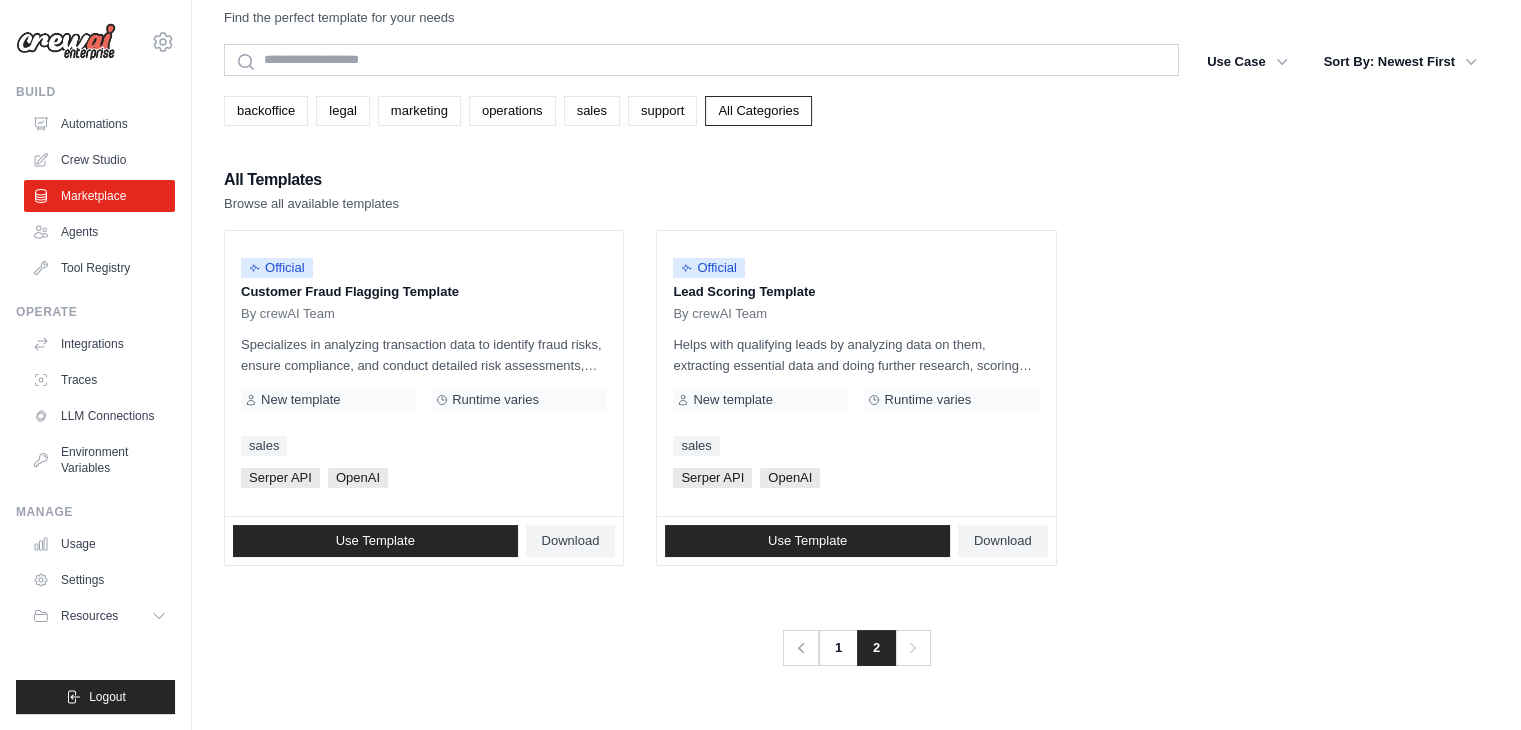 scroll, scrollTop: 0, scrollLeft: 0, axis: both 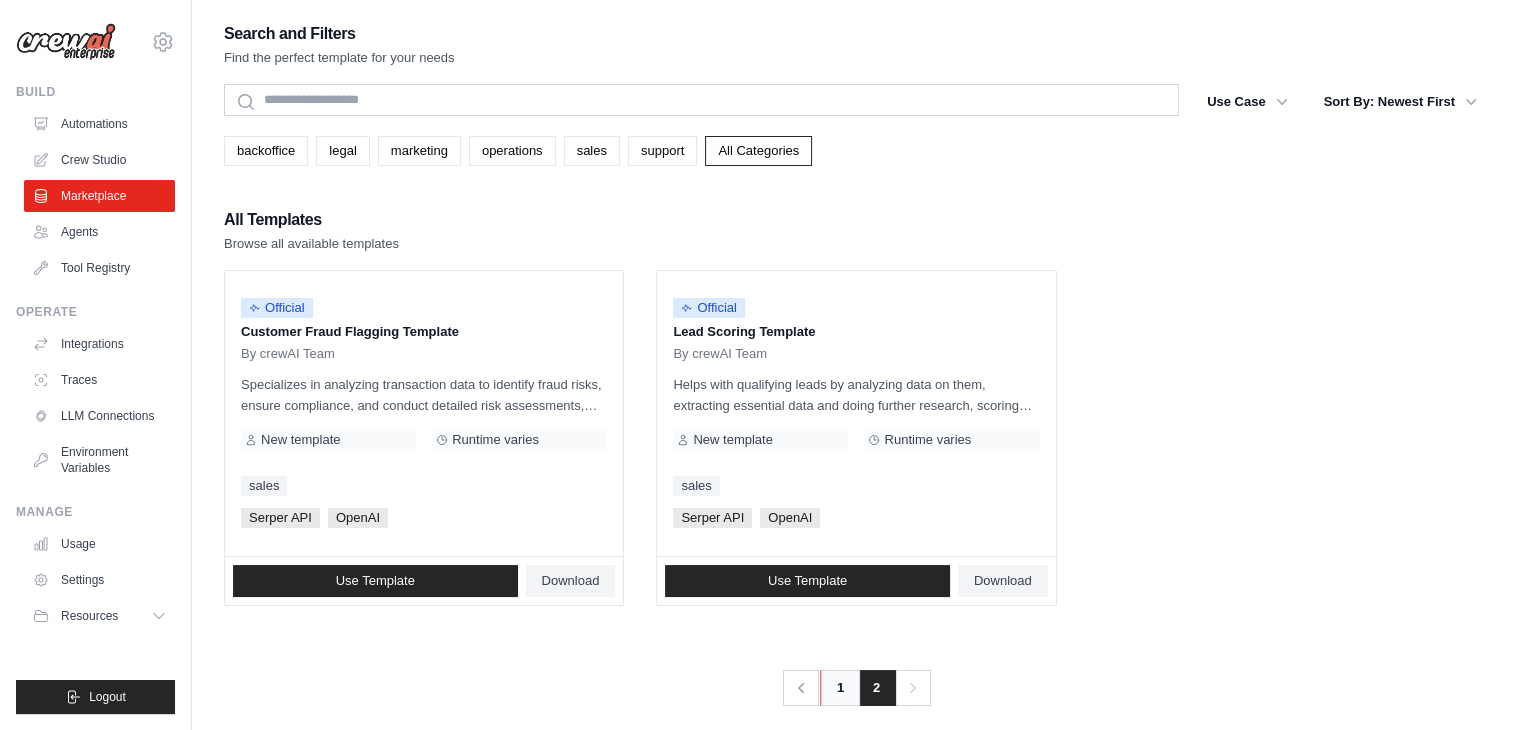 click on "1" at bounding box center (840, 688) 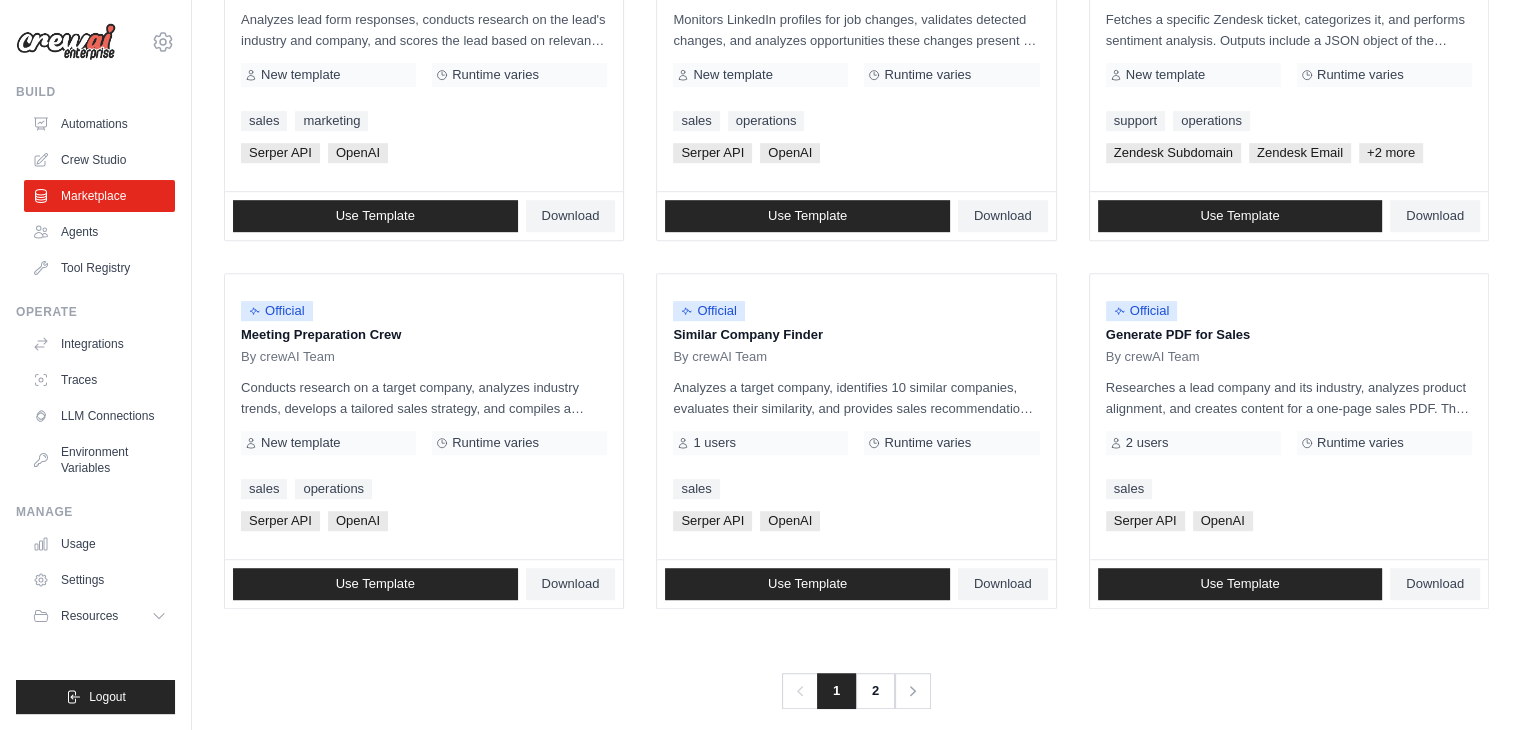scroll, scrollTop: 1120, scrollLeft: 0, axis: vertical 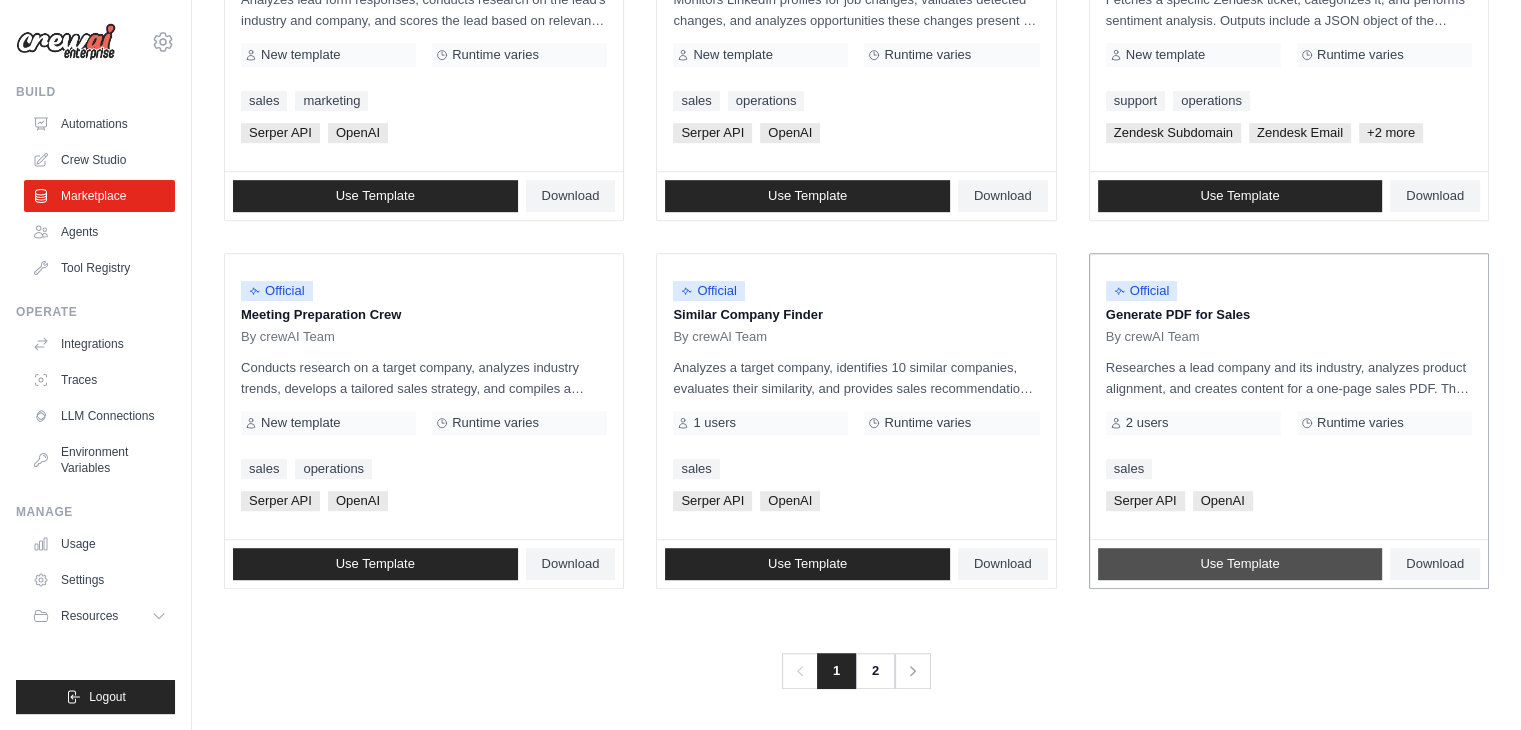 click on "Use Template" at bounding box center [1240, 564] 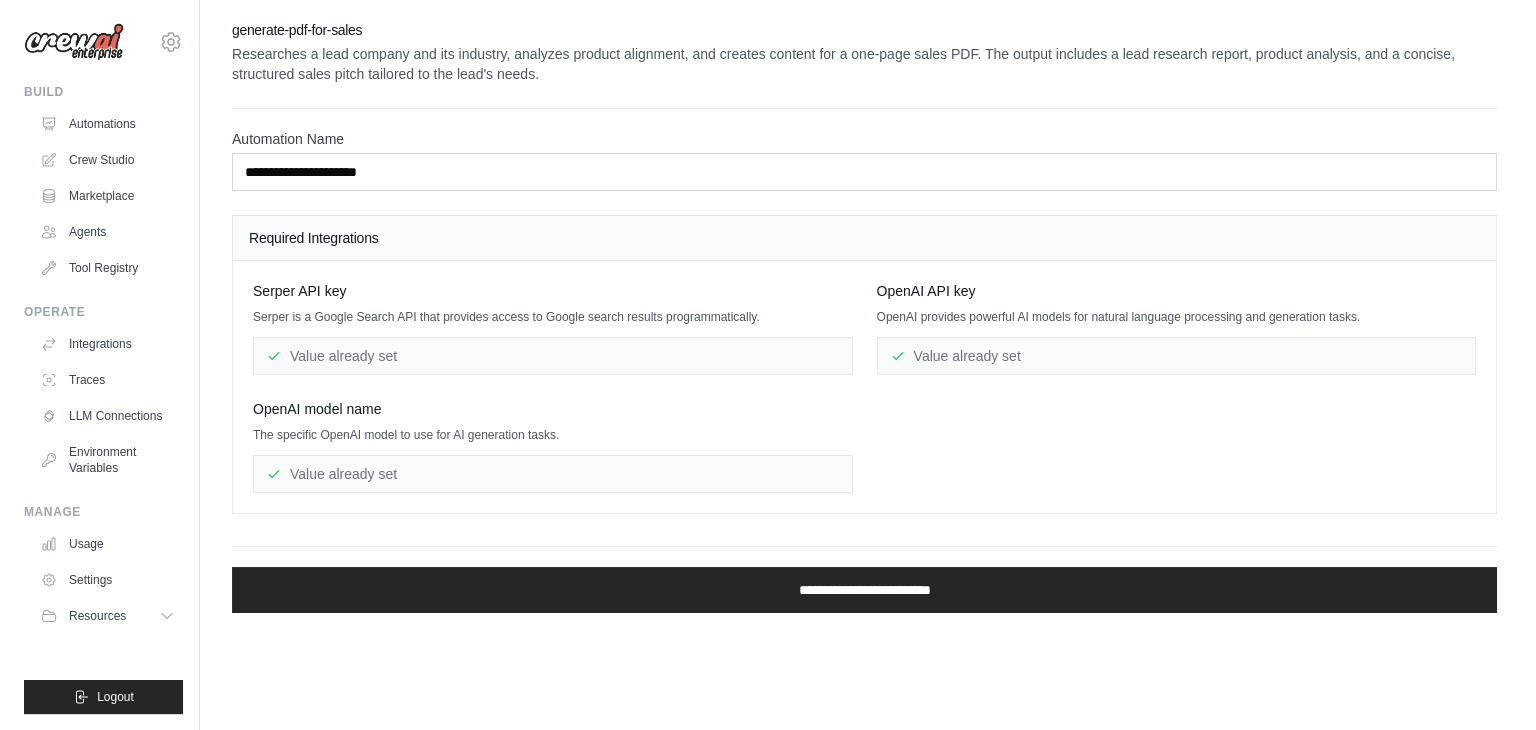 scroll, scrollTop: 0, scrollLeft: 0, axis: both 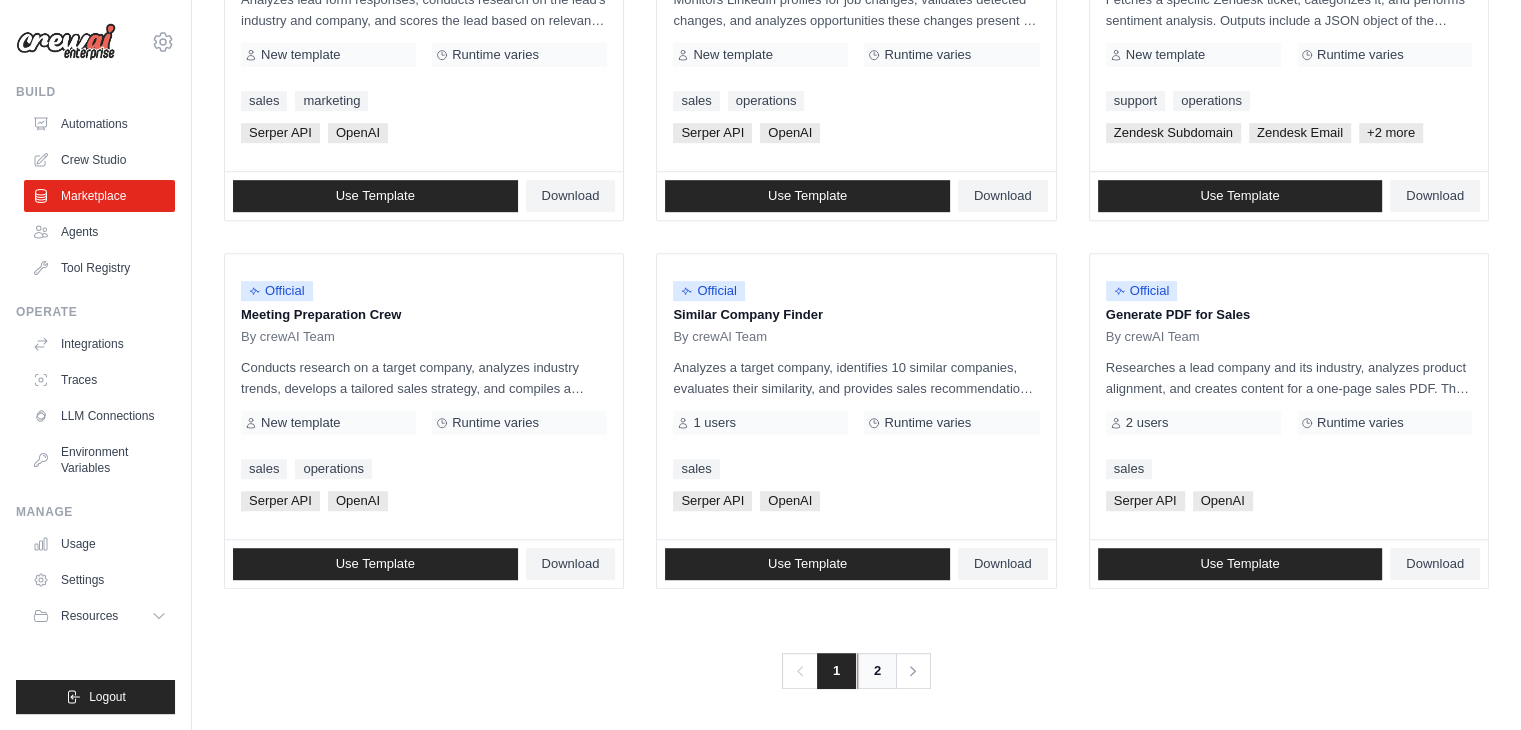 click on "2" at bounding box center [877, 671] 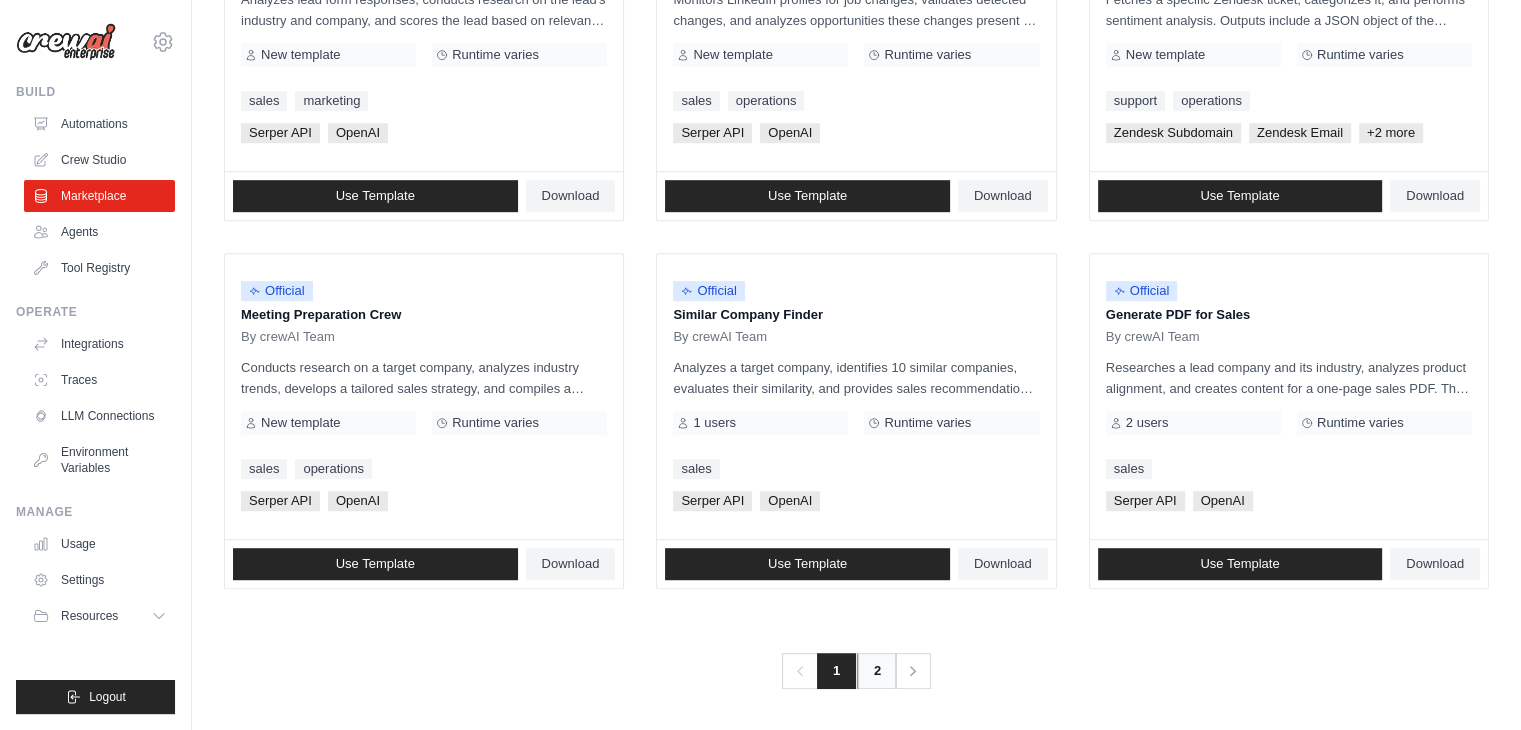 scroll, scrollTop: 0, scrollLeft: 0, axis: both 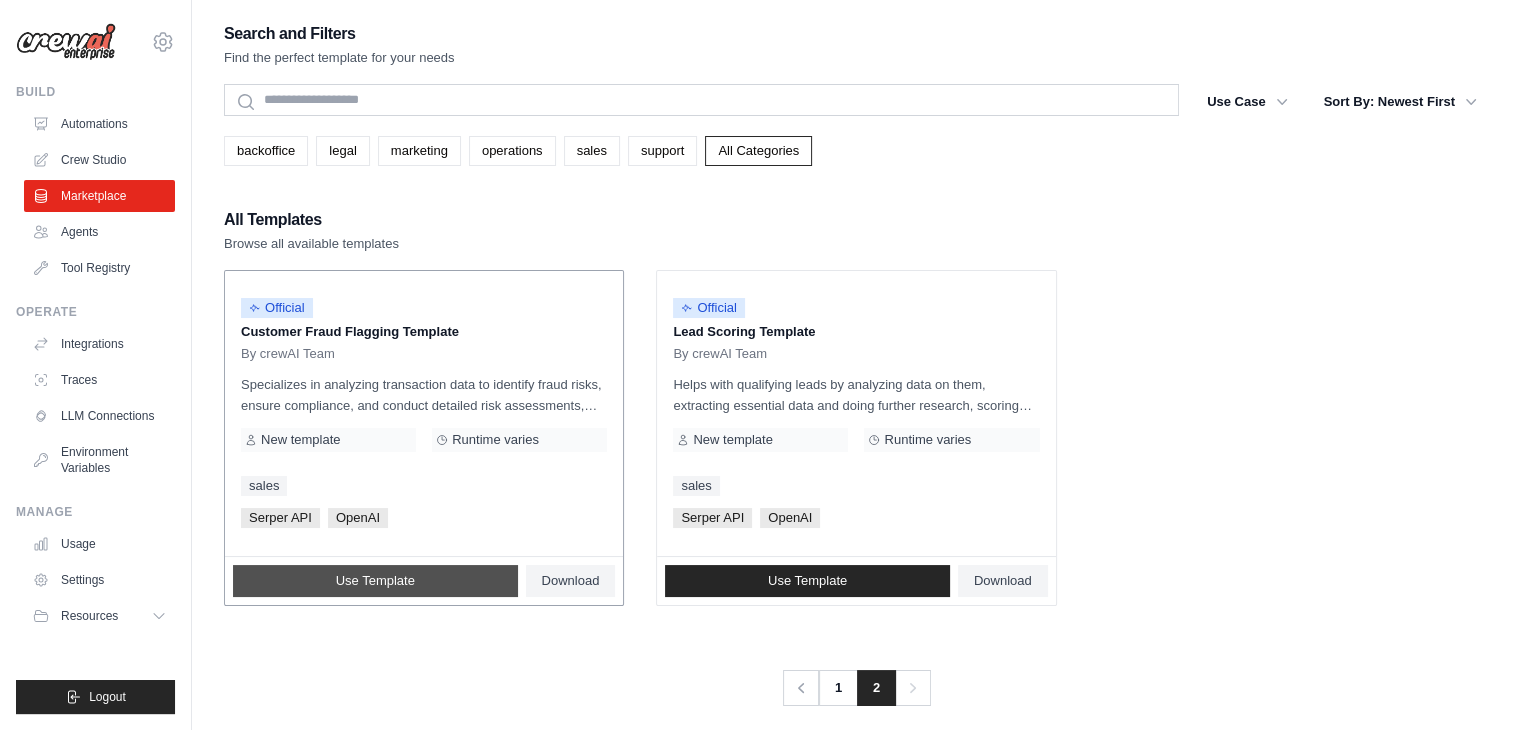 click on "Use Template" at bounding box center (375, 581) 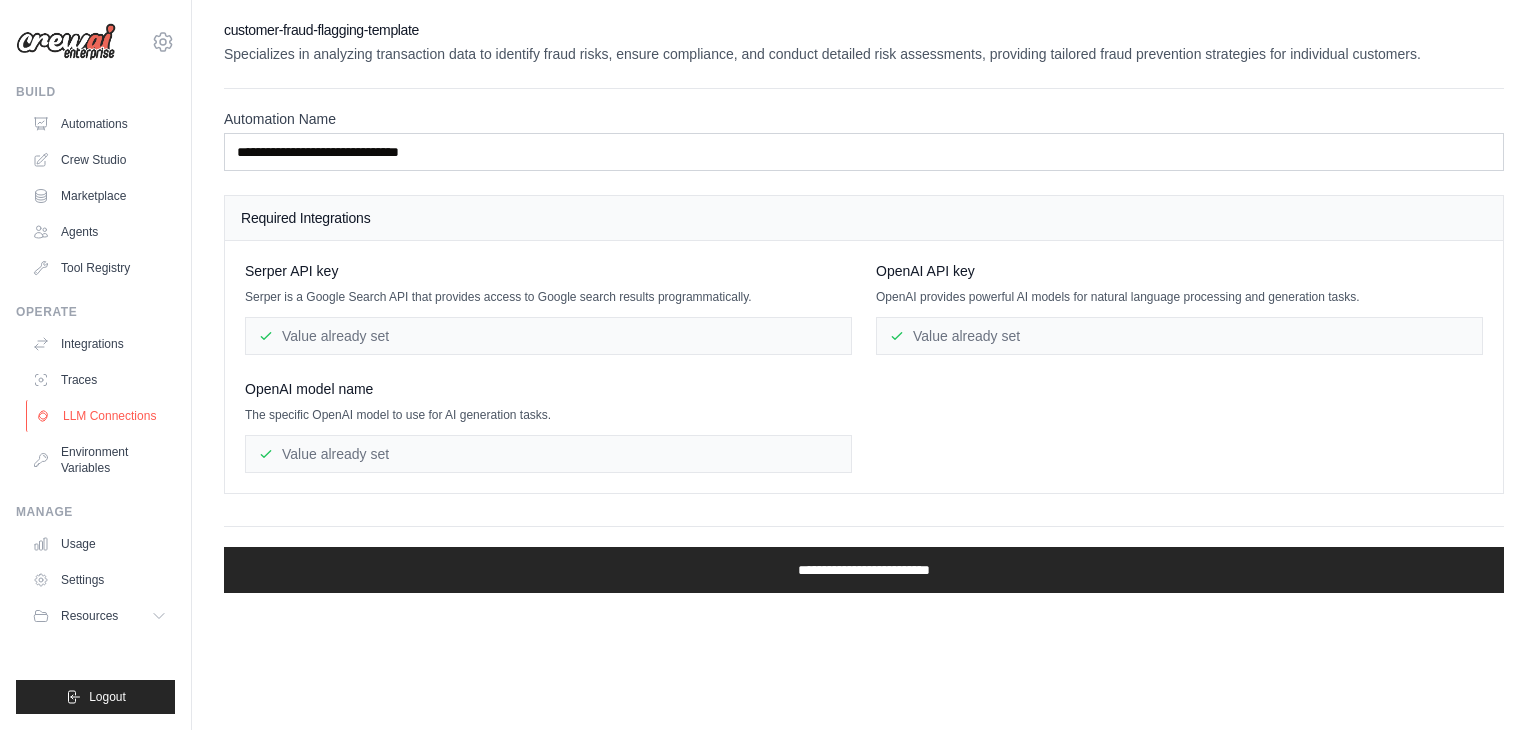 click on "LLM Connections" at bounding box center [101, 416] 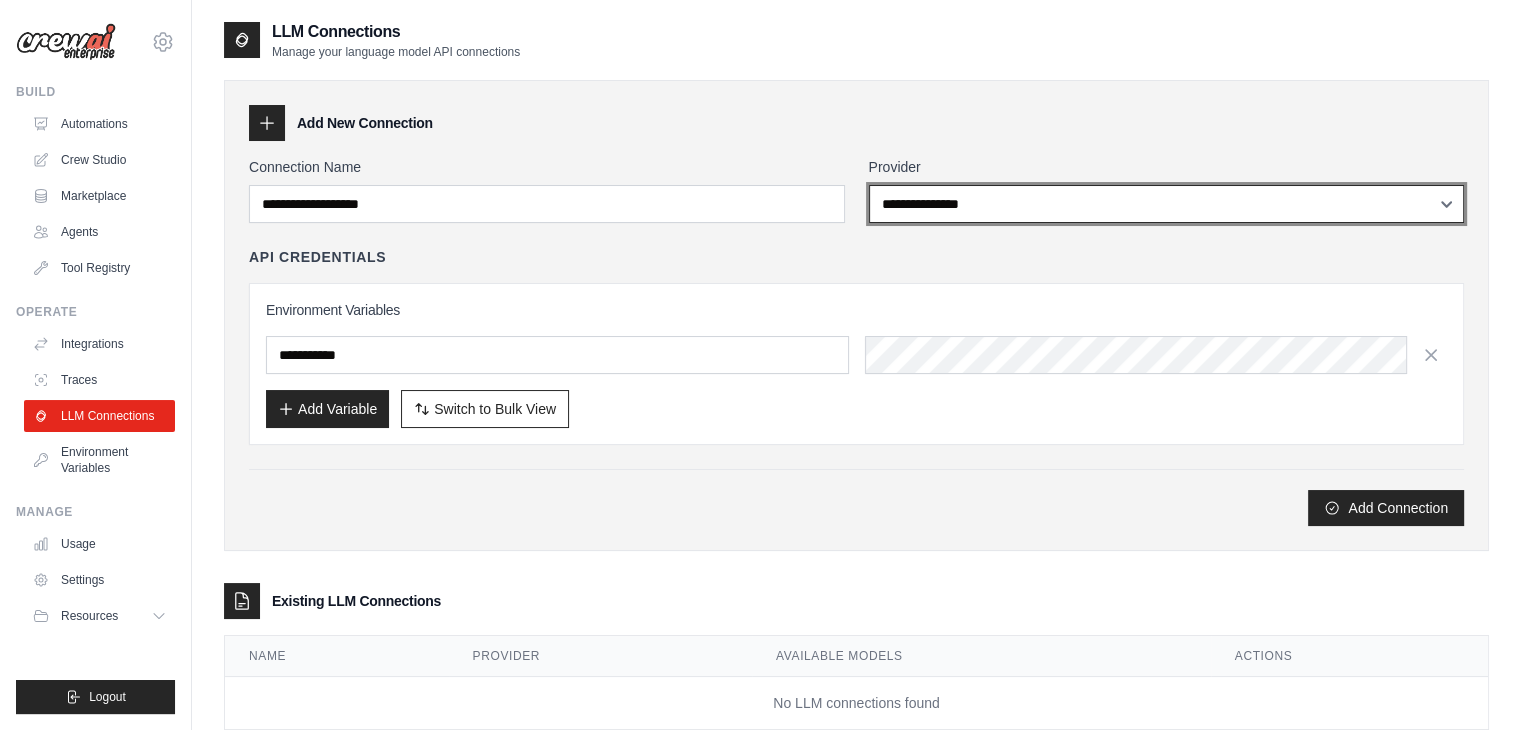 click on "**********" at bounding box center [1167, 204] 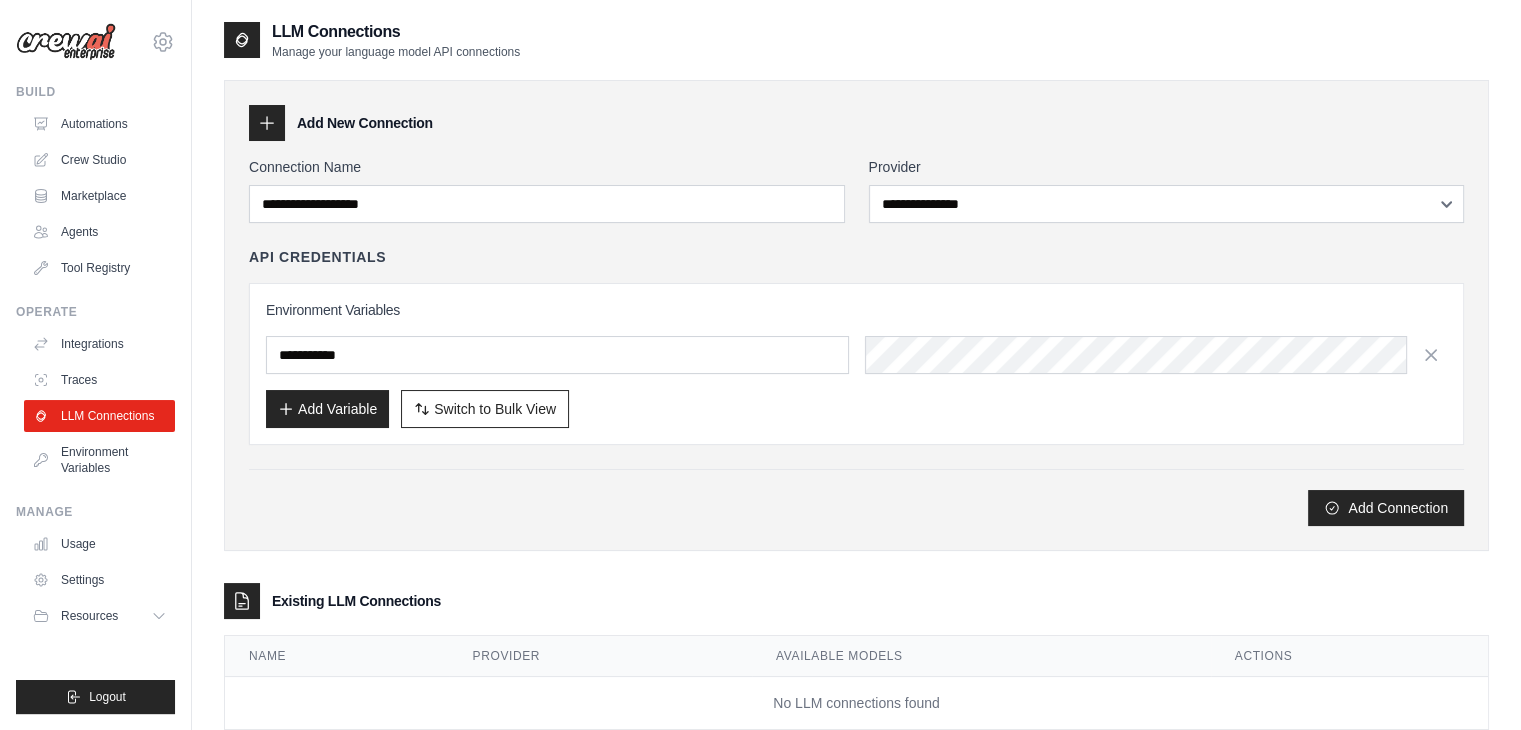 click on "API Credentials" at bounding box center (856, 257) 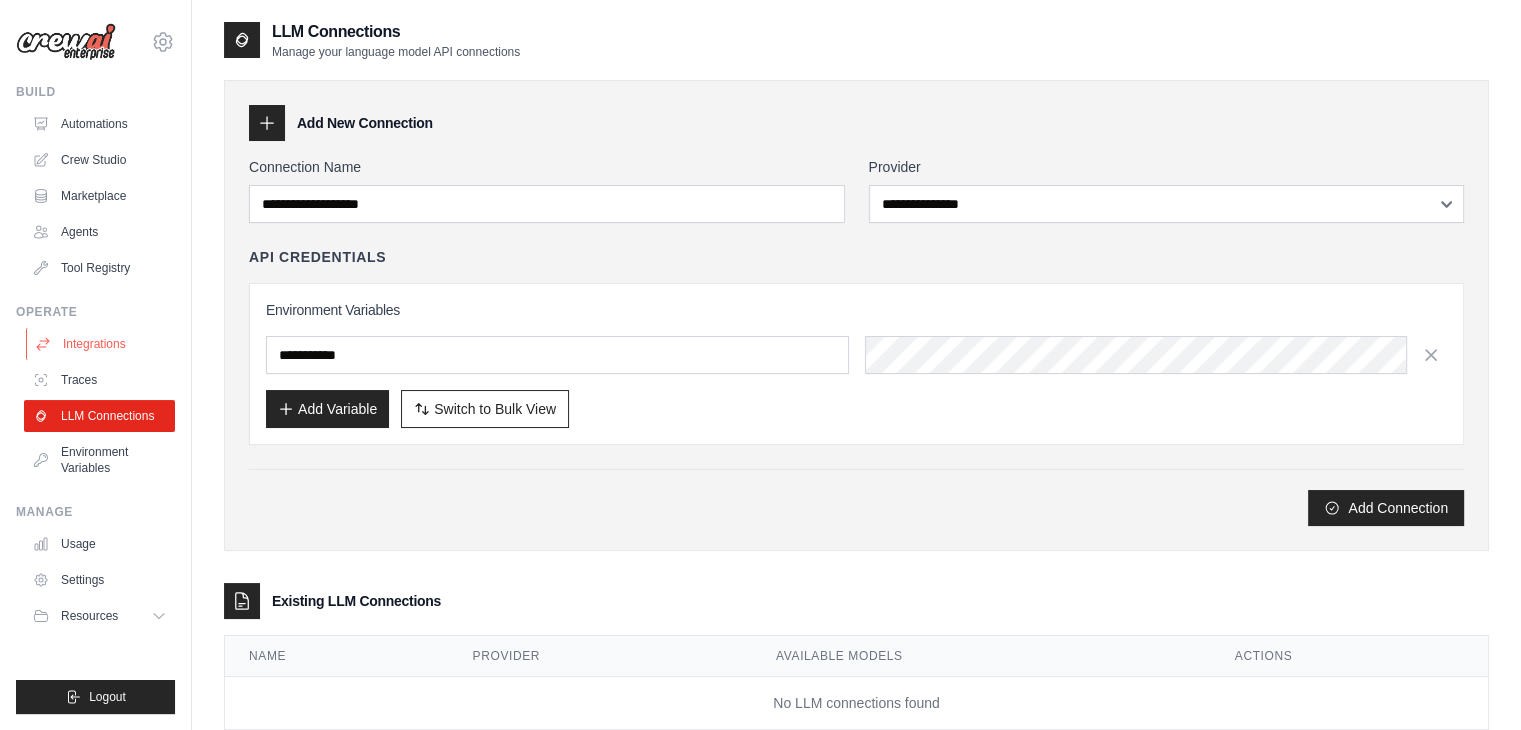 click on "Integrations" at bounding box center (101, 344) 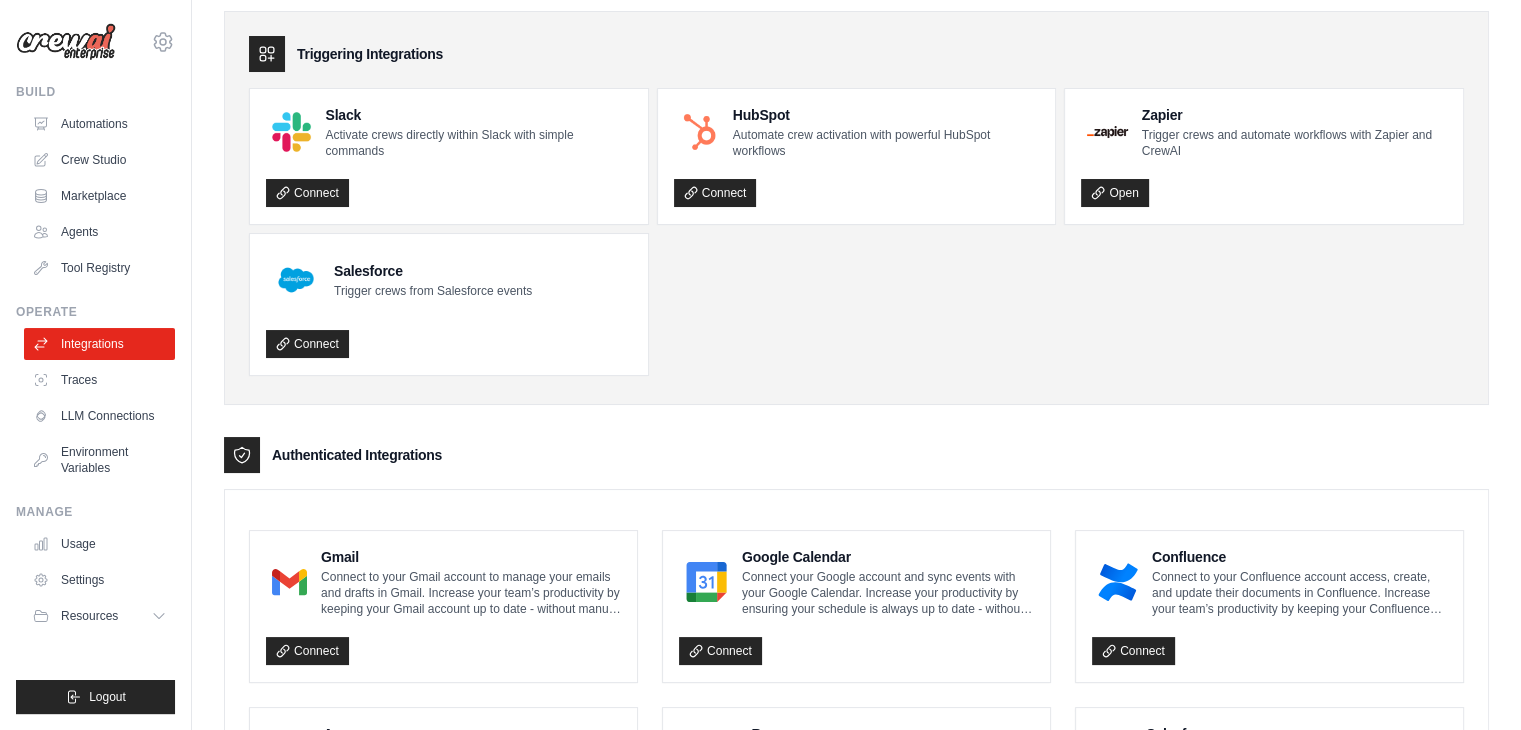 scroll, scrollTop: 0, scrollLeft: 0, axis: both 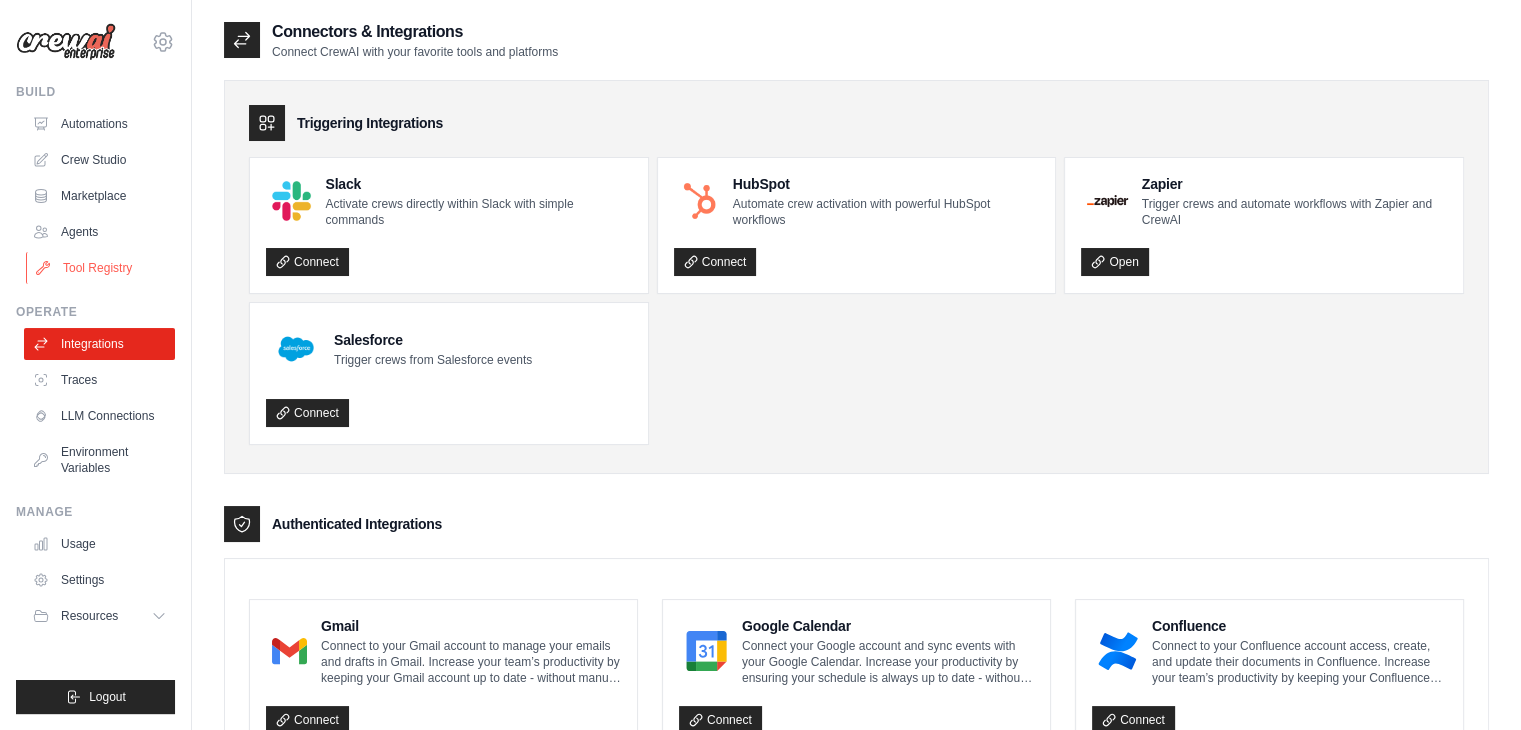 click on "Tool Registry" at bounding box center (101, 268) 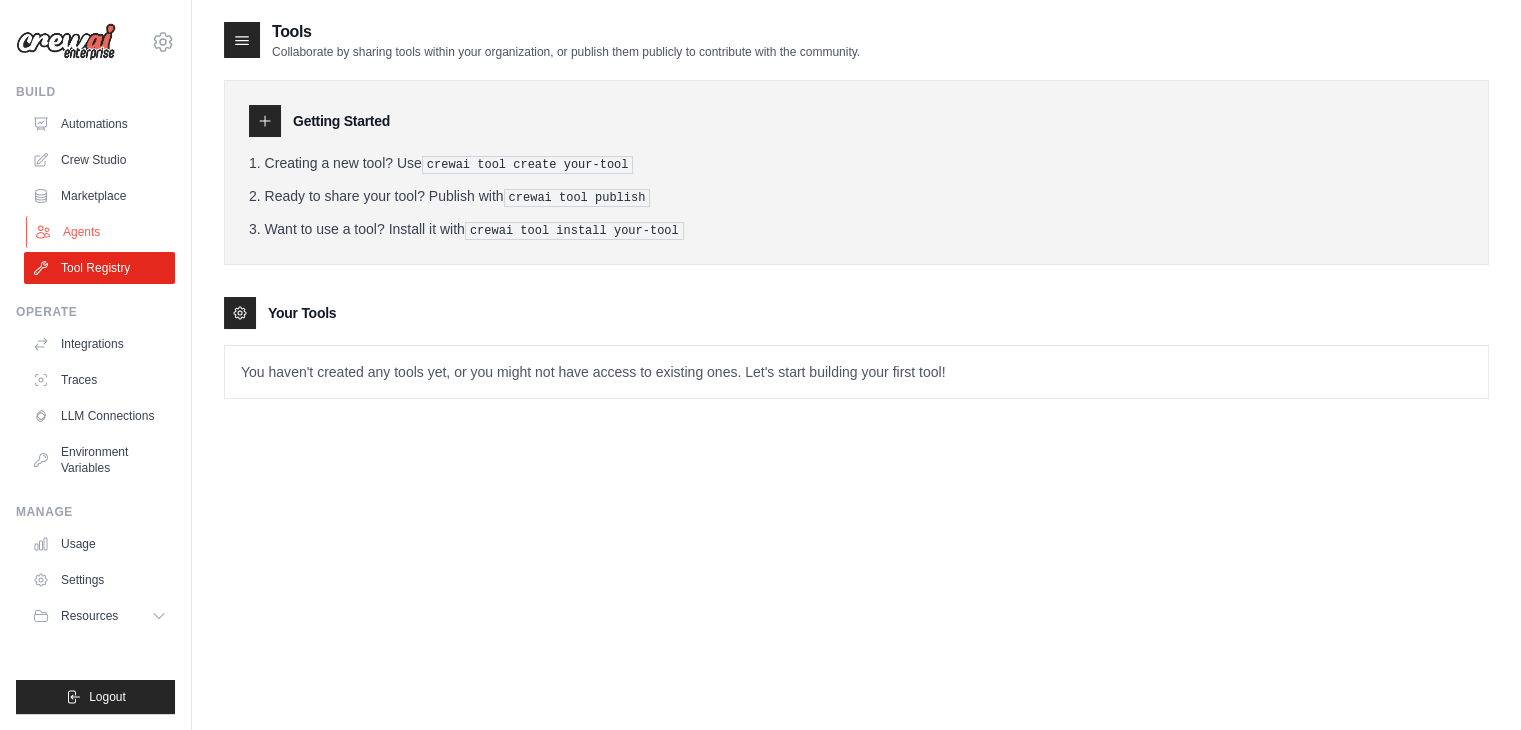 click on "Agents" at bounding box center [101, 232] 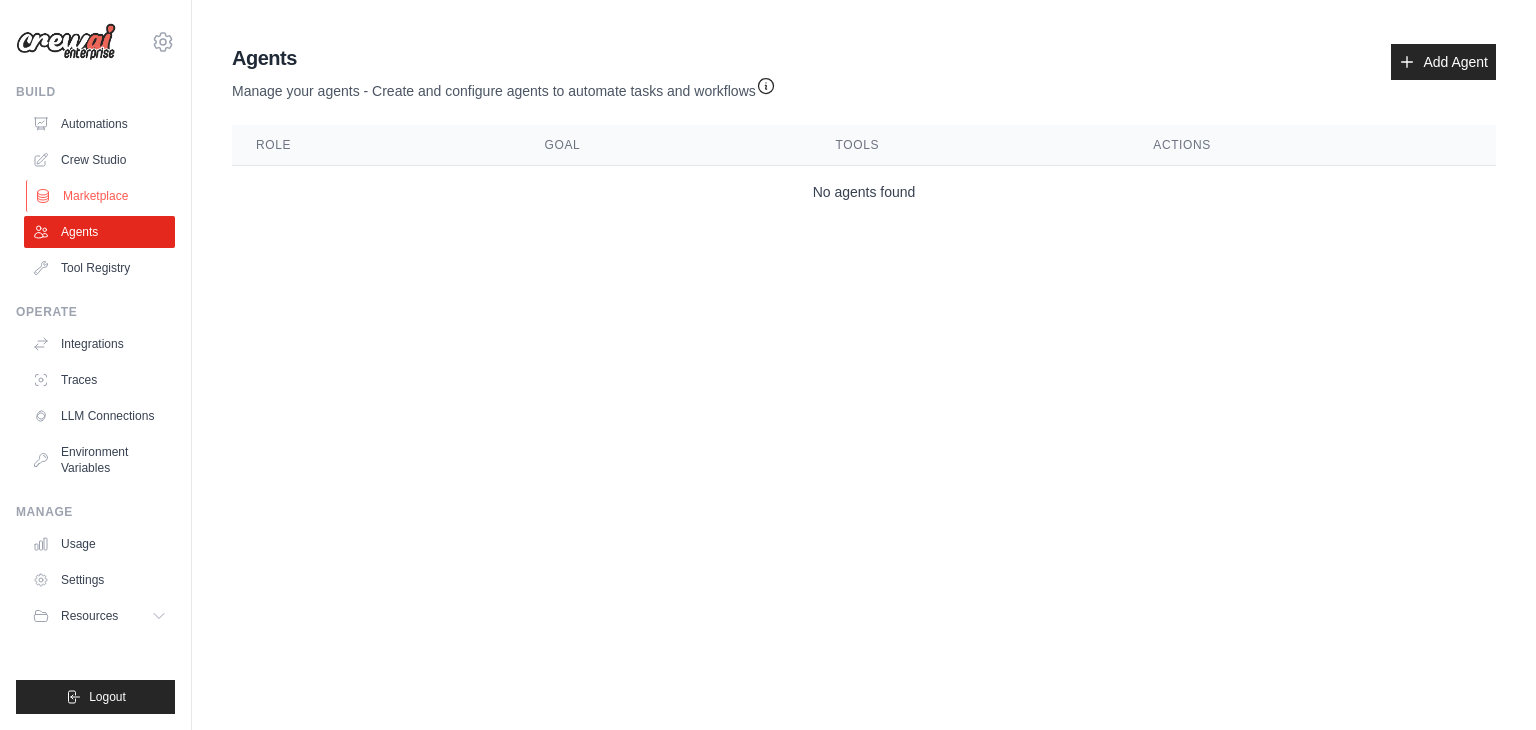 click on "Marketplace" at bounding box center (101, 196) 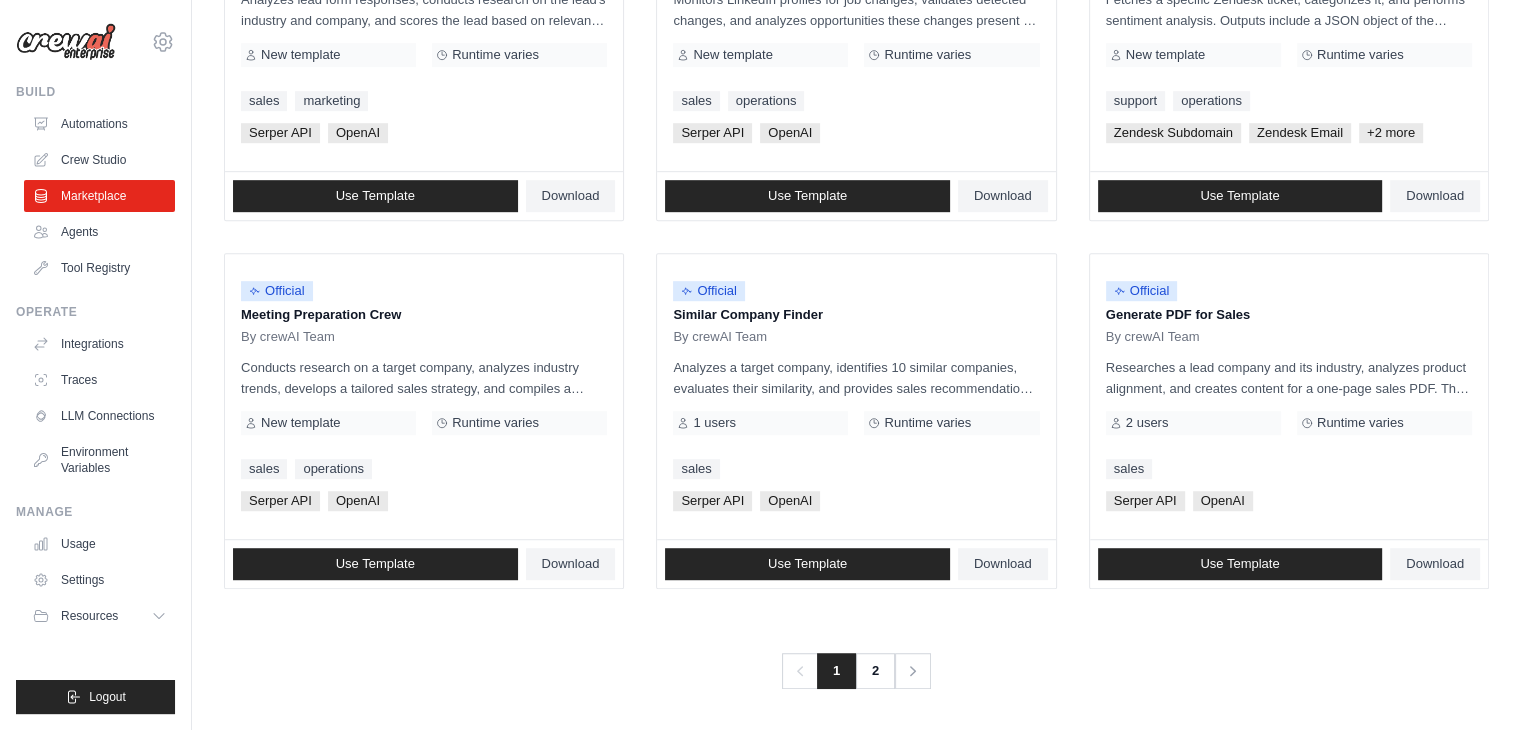 scroll, scrollTop: 1120, scrollLeft: 0, axis: vertical 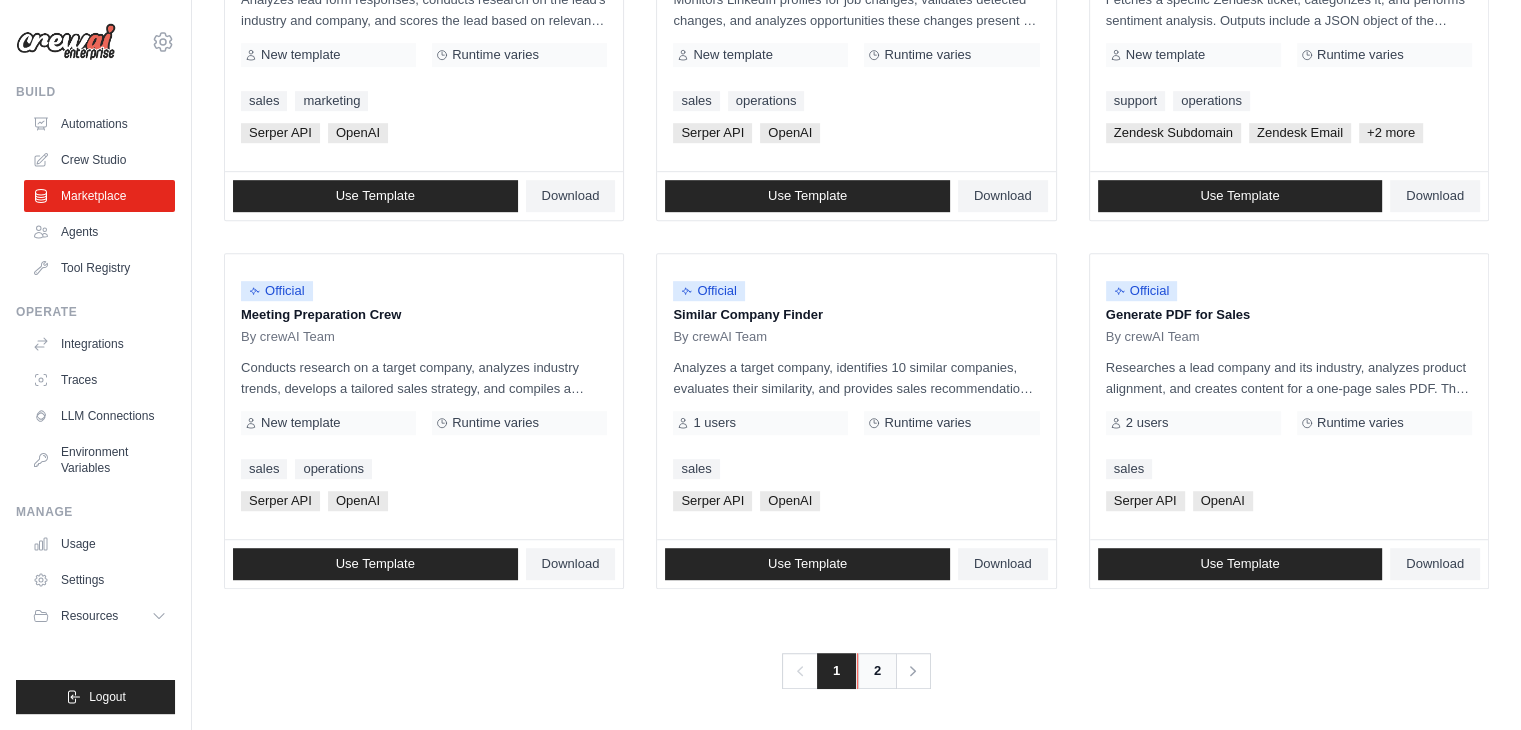 click on "2" at bounding box center (877, 671) 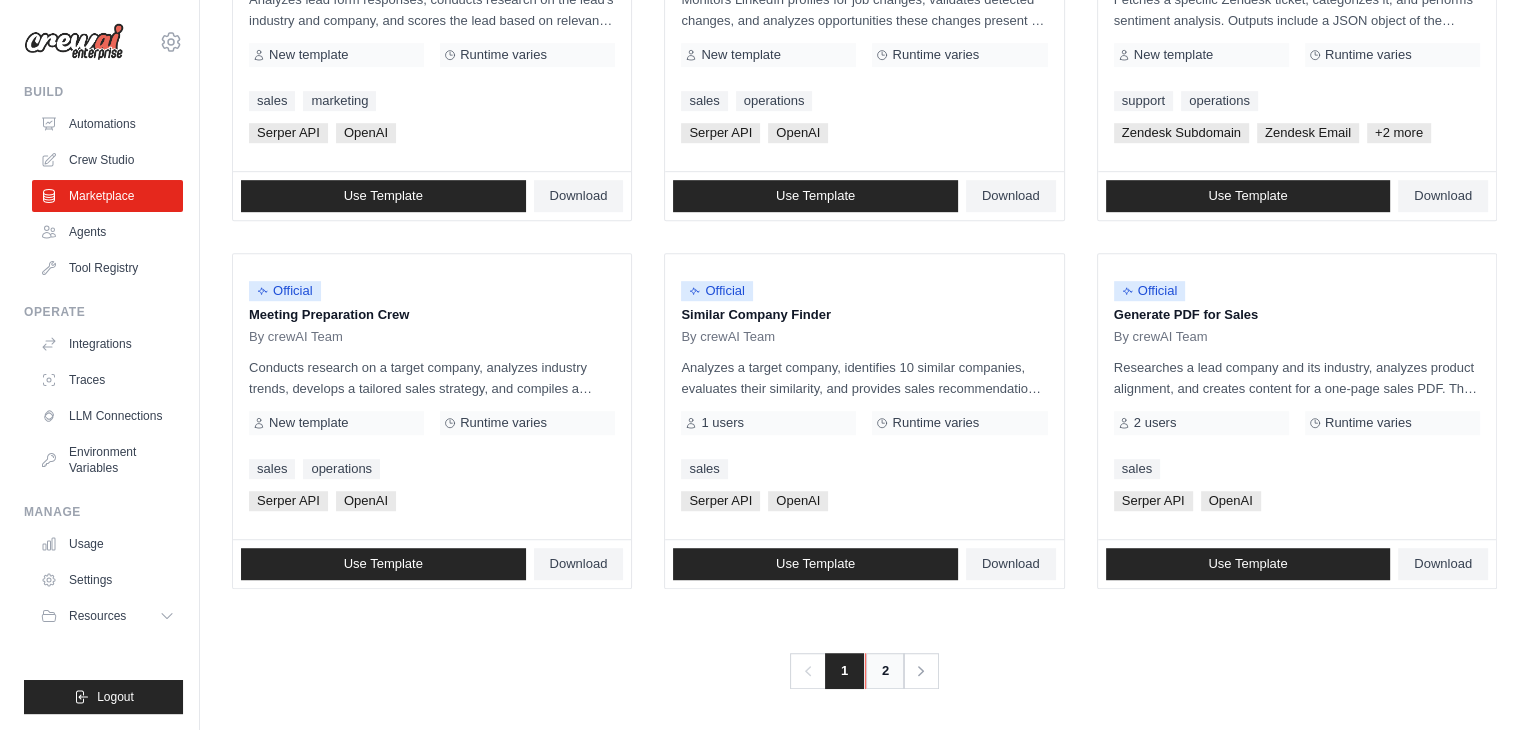 scroll, scrollTop: 0, scrollLeft: 0, axis: both 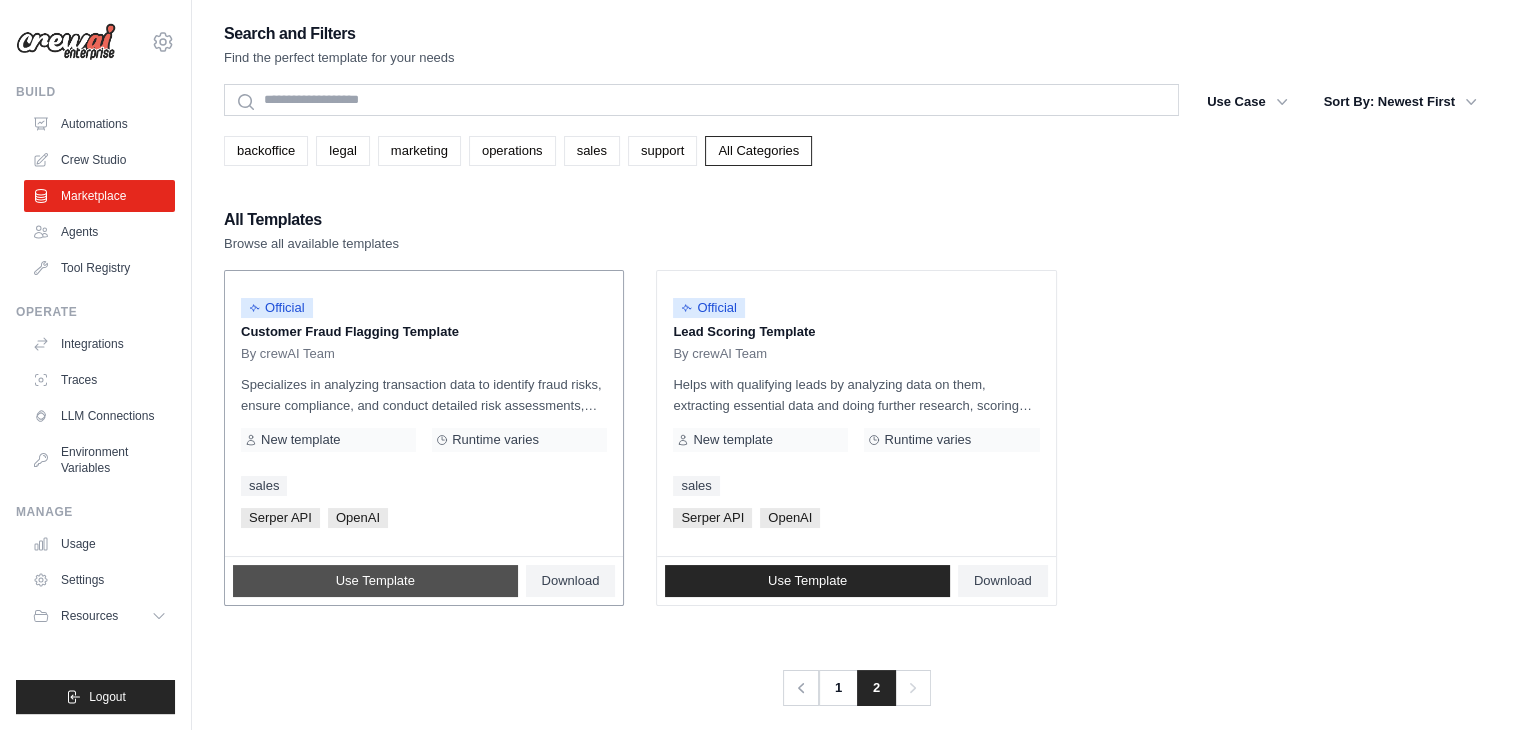click on "Use Template" at bounding box center (375, 581) 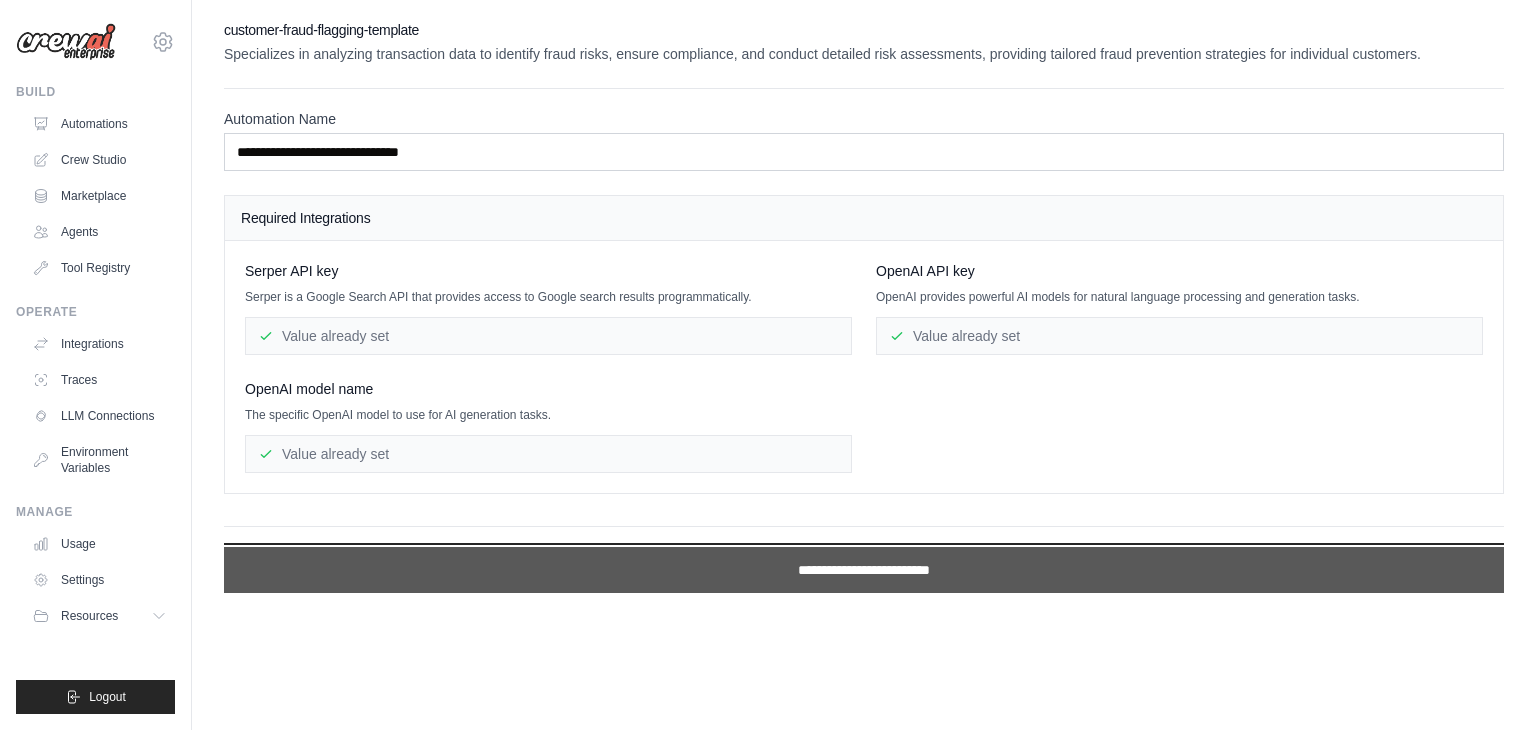 click on "**********" at bounding box center (864, 570) 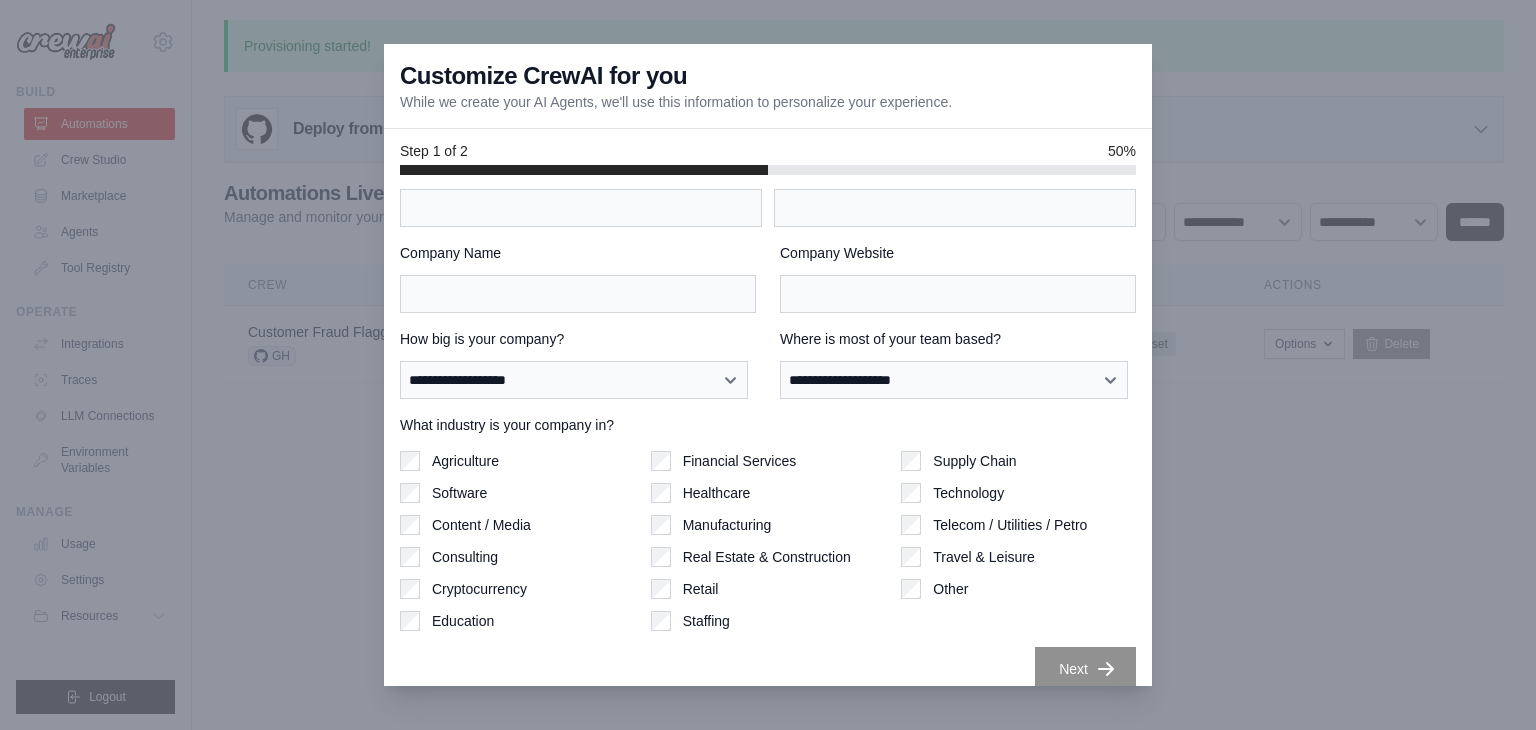 scroll, scrollTop: 62, scrollLeft: 0, axis: vertical 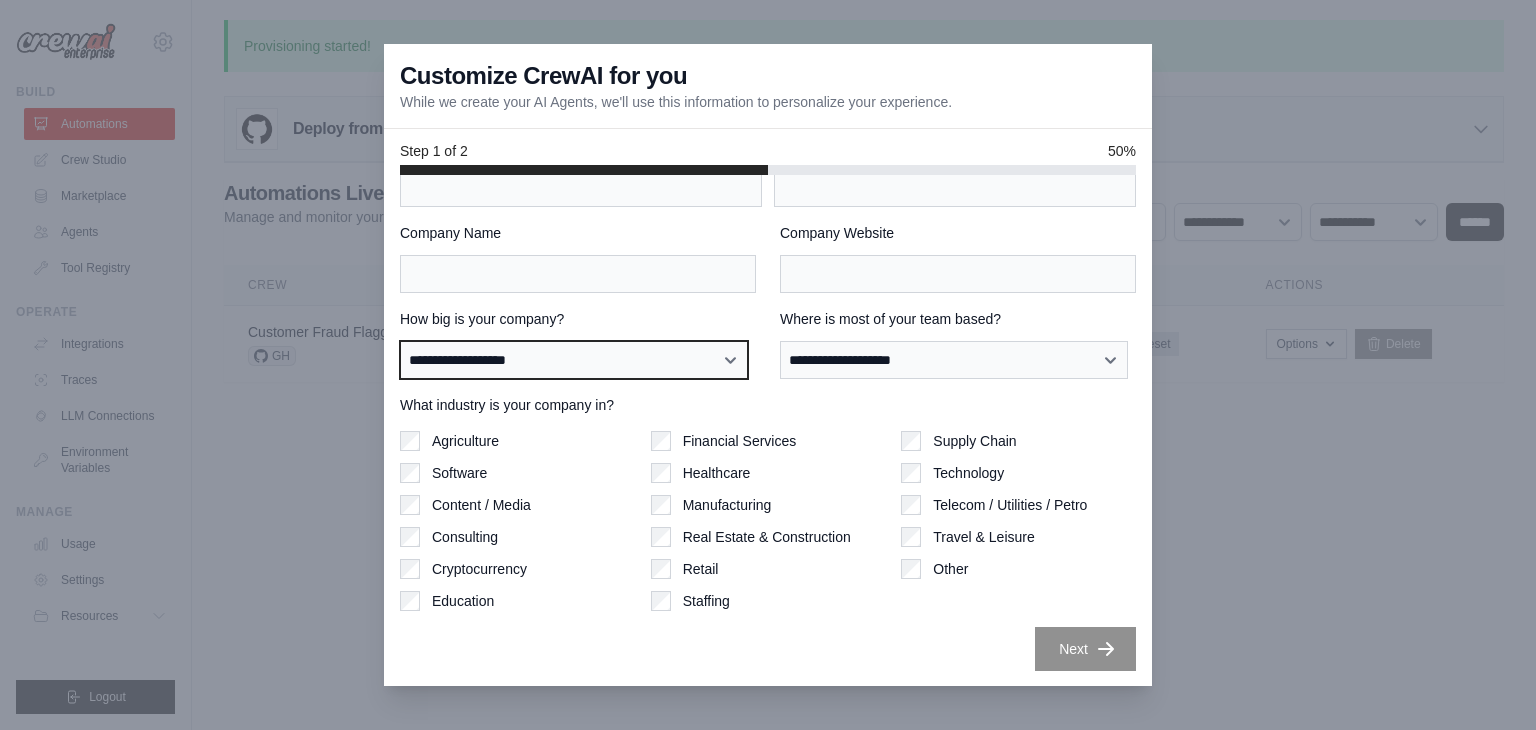 click on "**********" at bounding box center (574, 360) 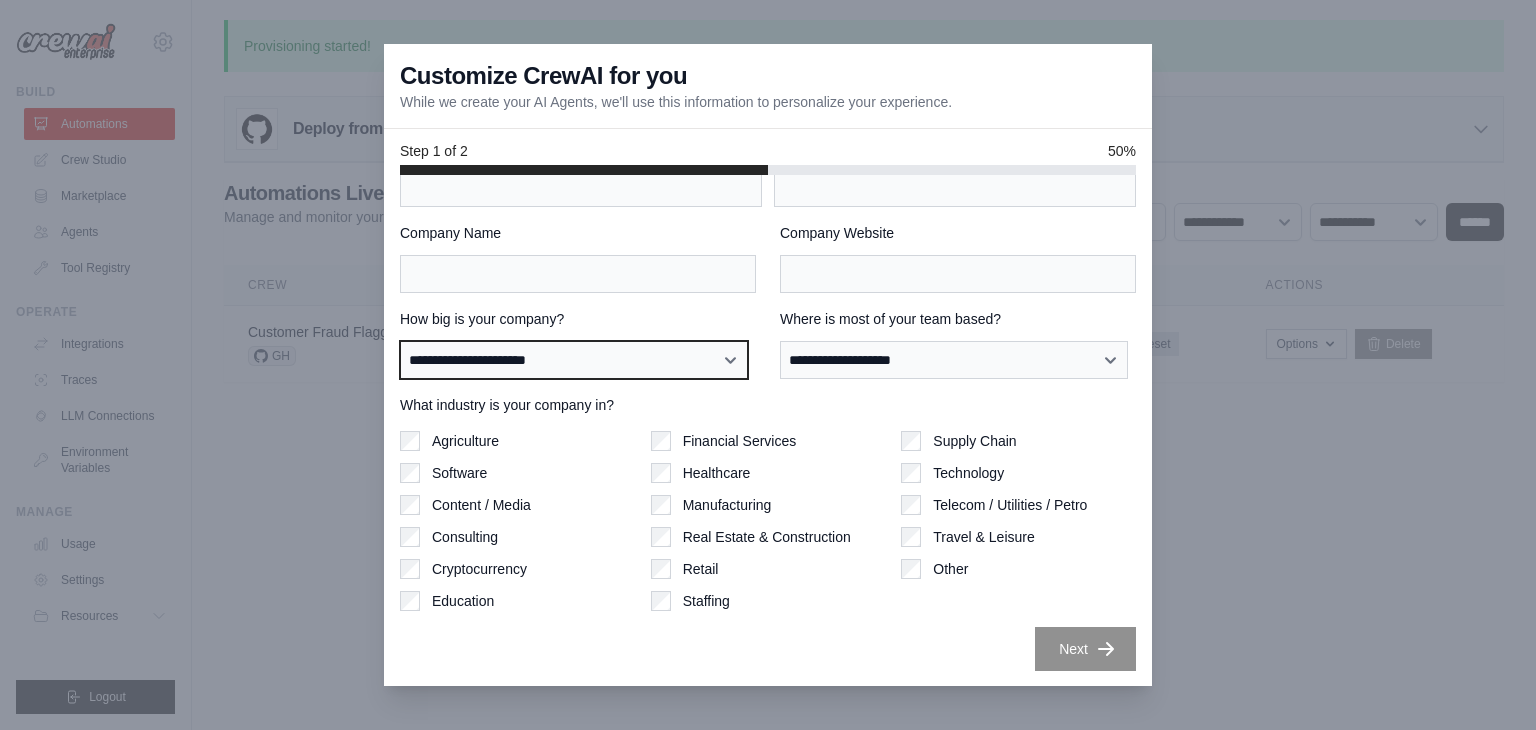 click on "**********" at bounding box center [574, 360] 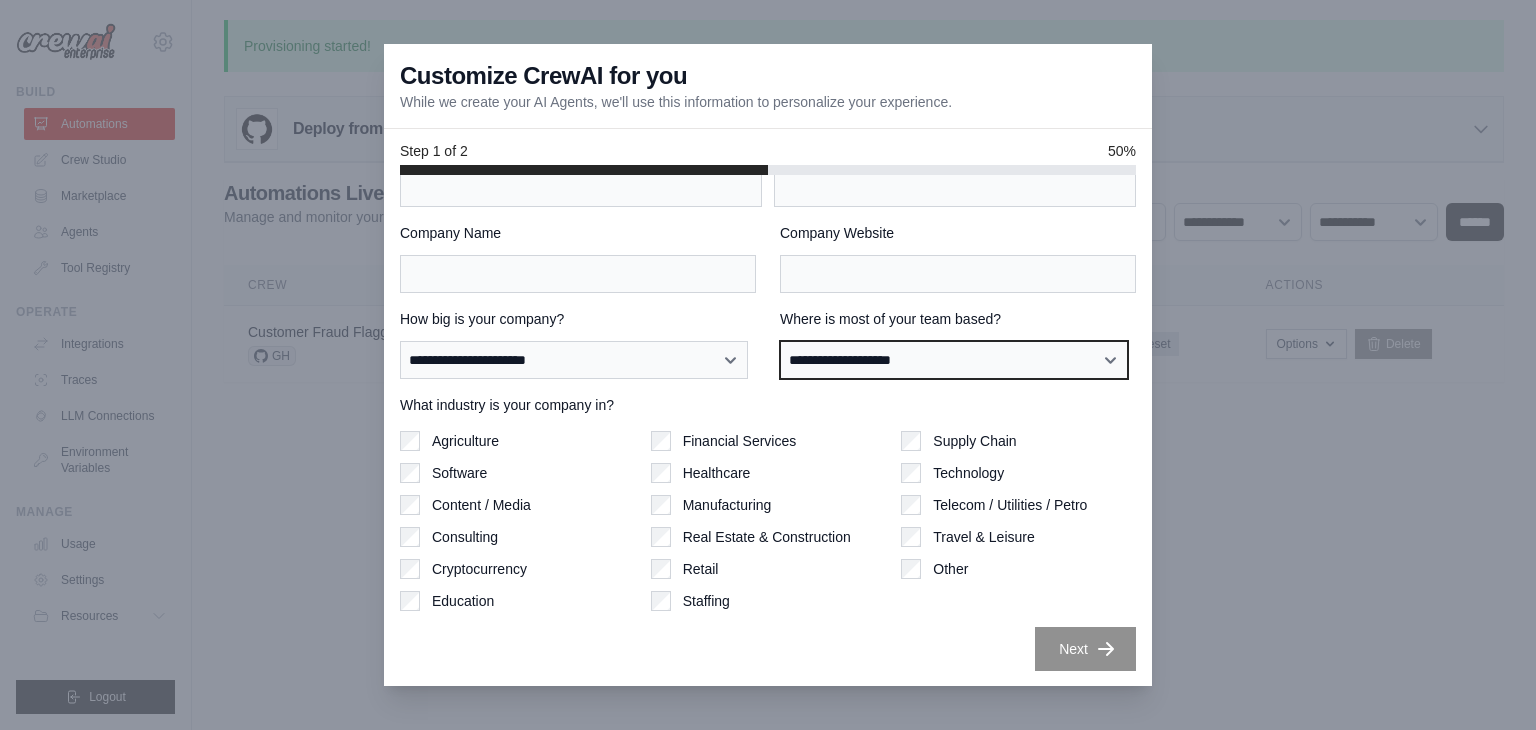 click on "**********" at bounding box center (954, 360) 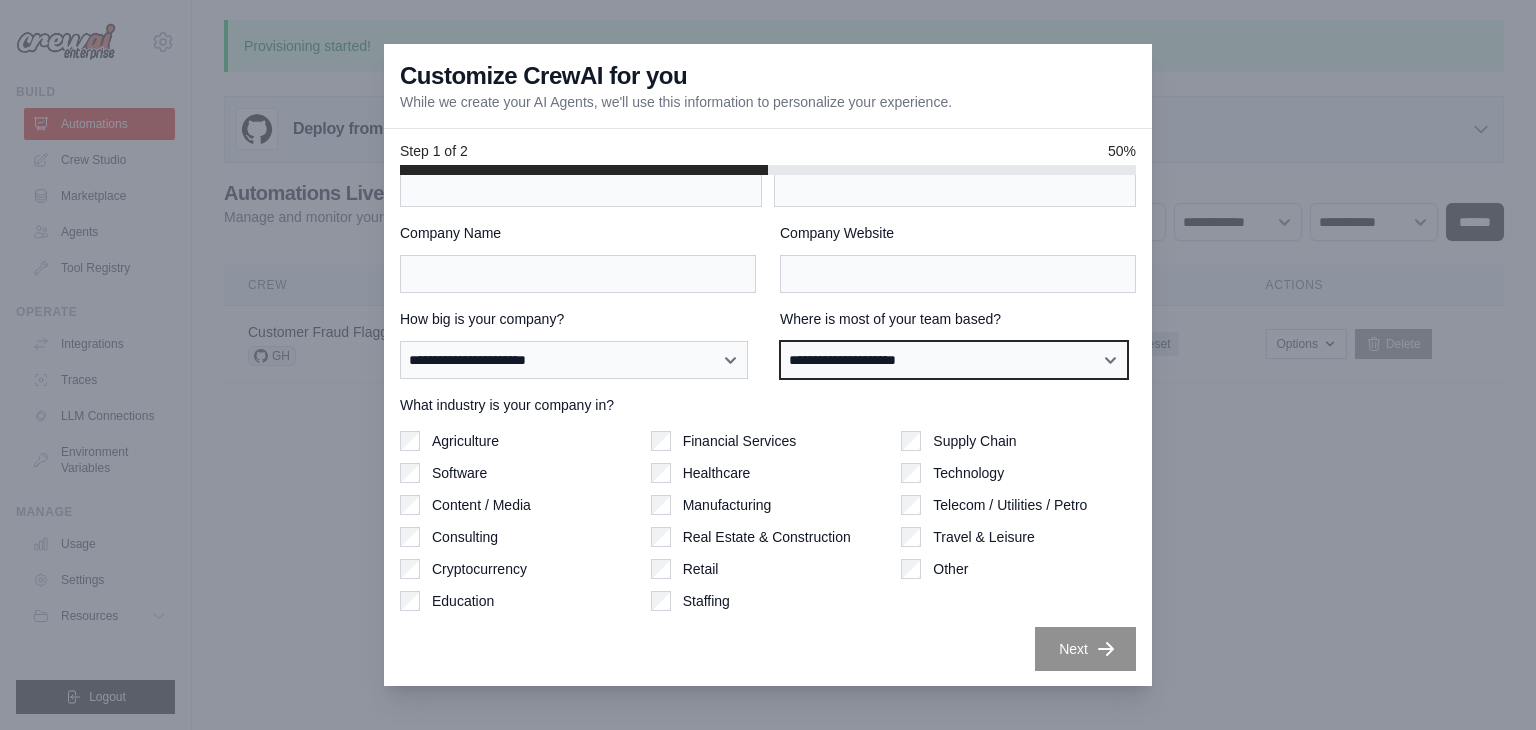 click on "**********" at bounding box center (954, 360) 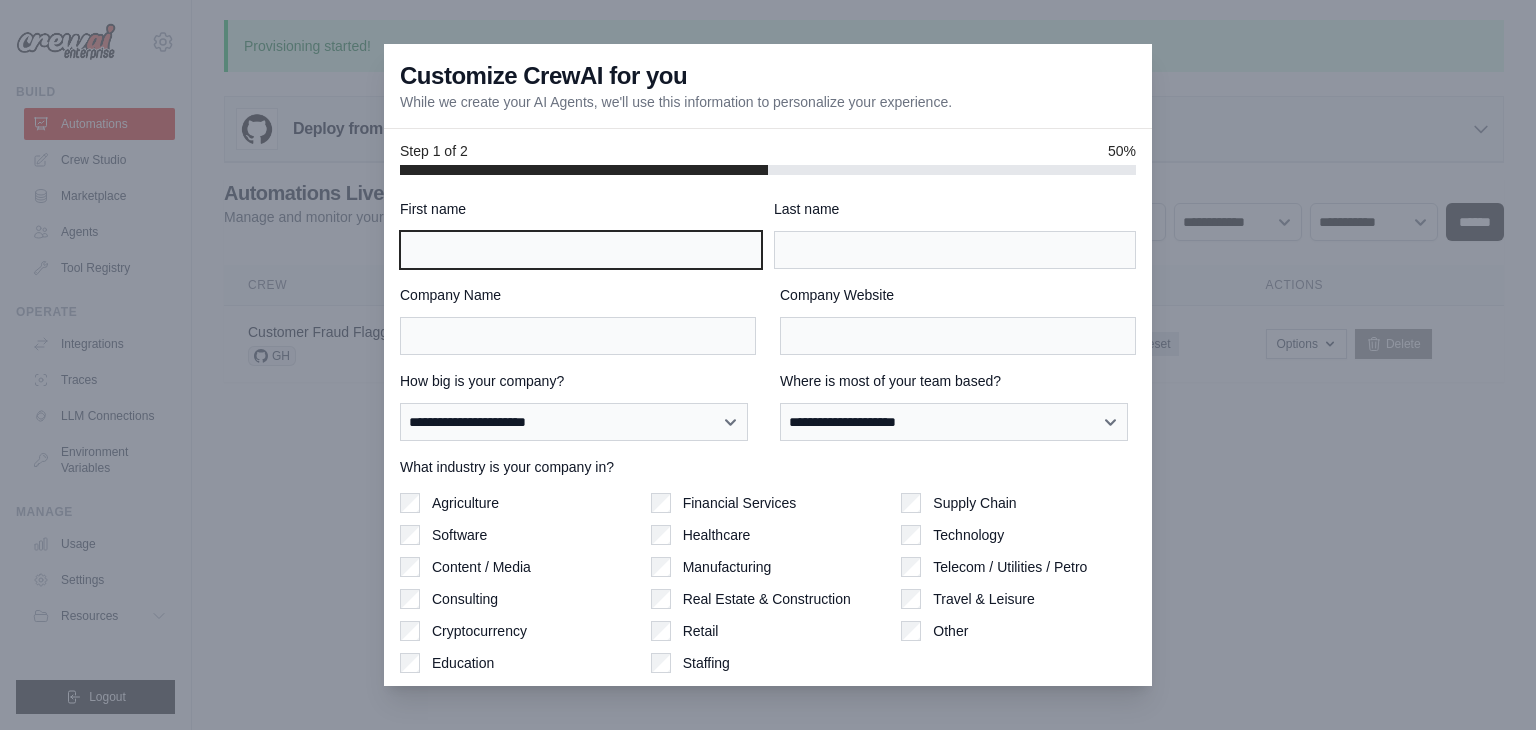 click on "First name" at bounding box center (581, 250) 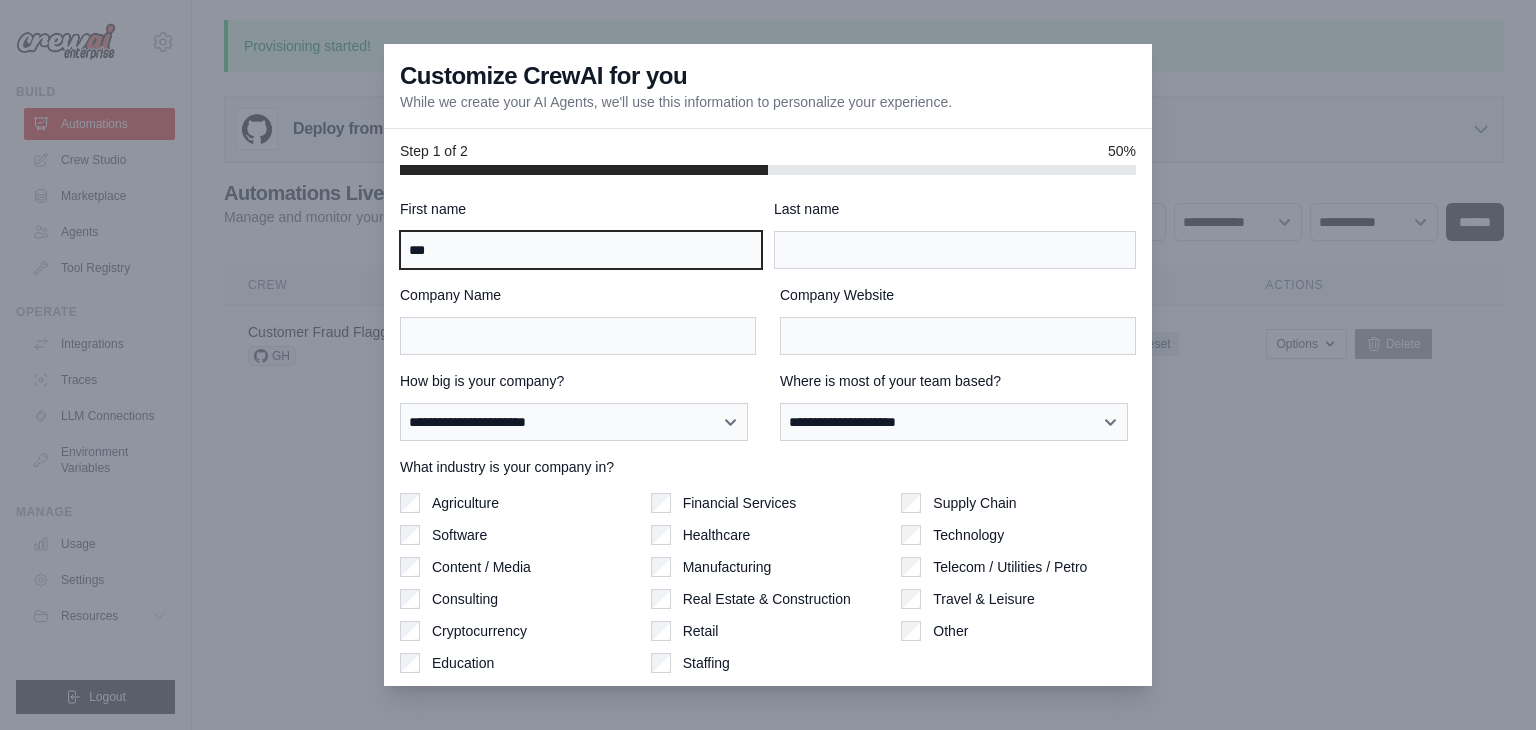 type on "***" 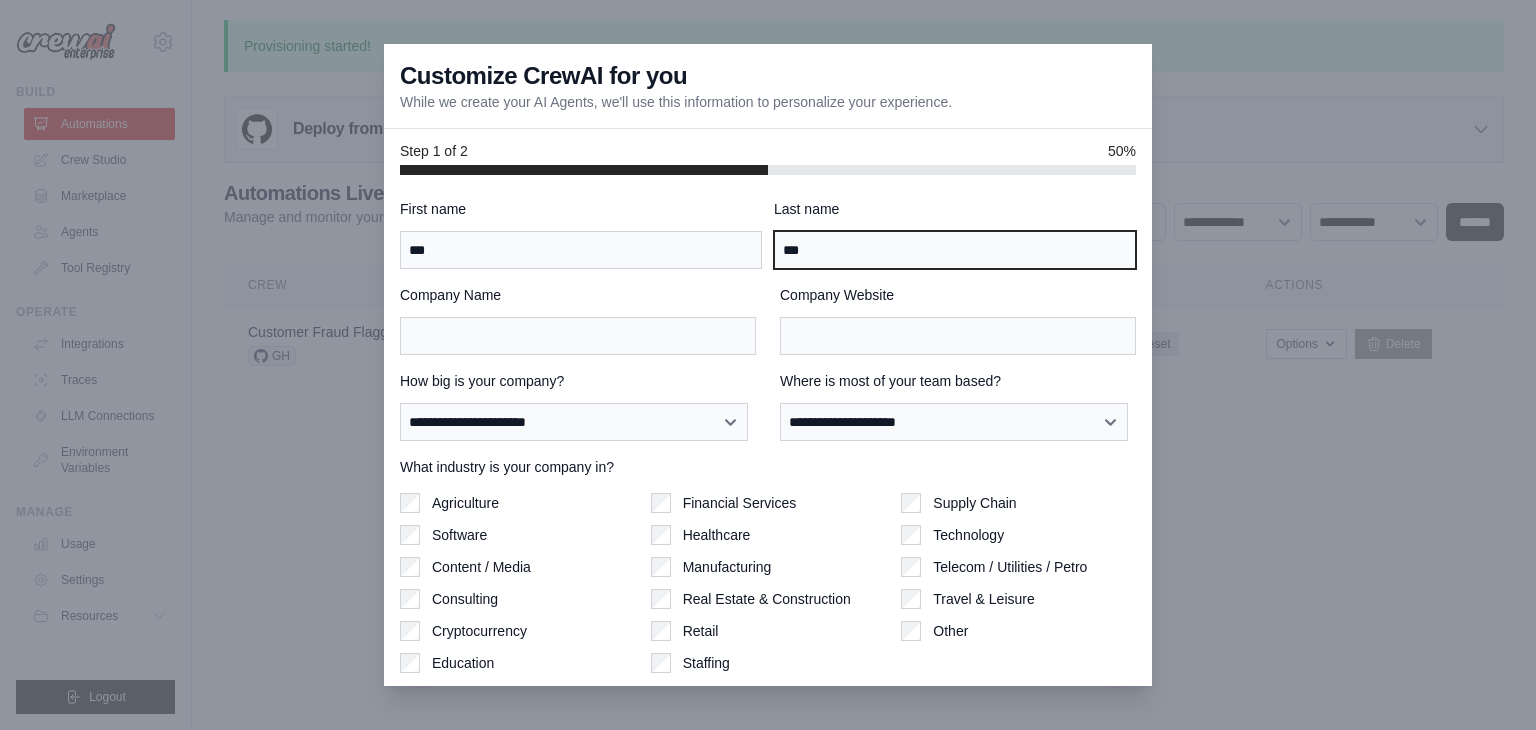 type on "***" 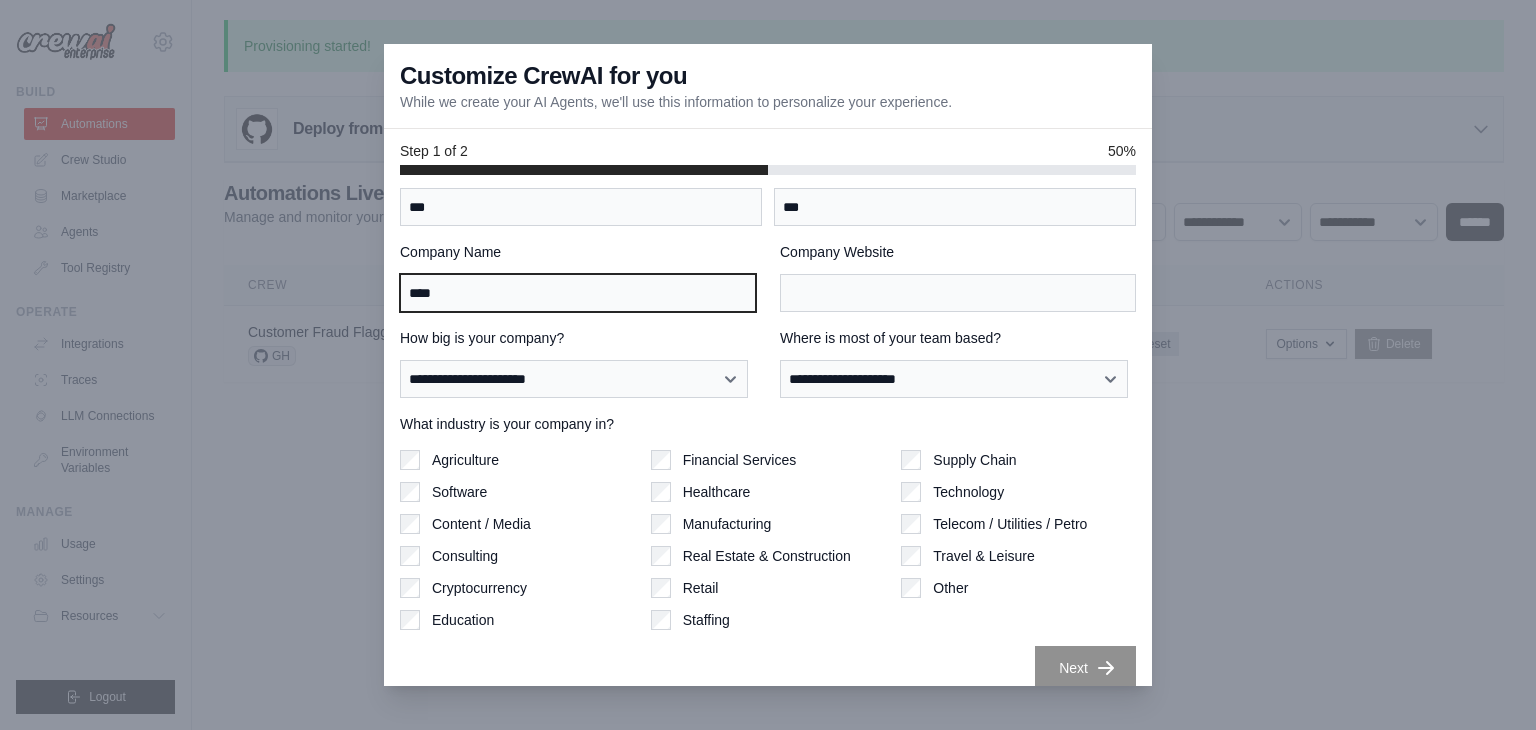 scroll, scrollTop: 62, scrollLeft: 0, axis: vertical 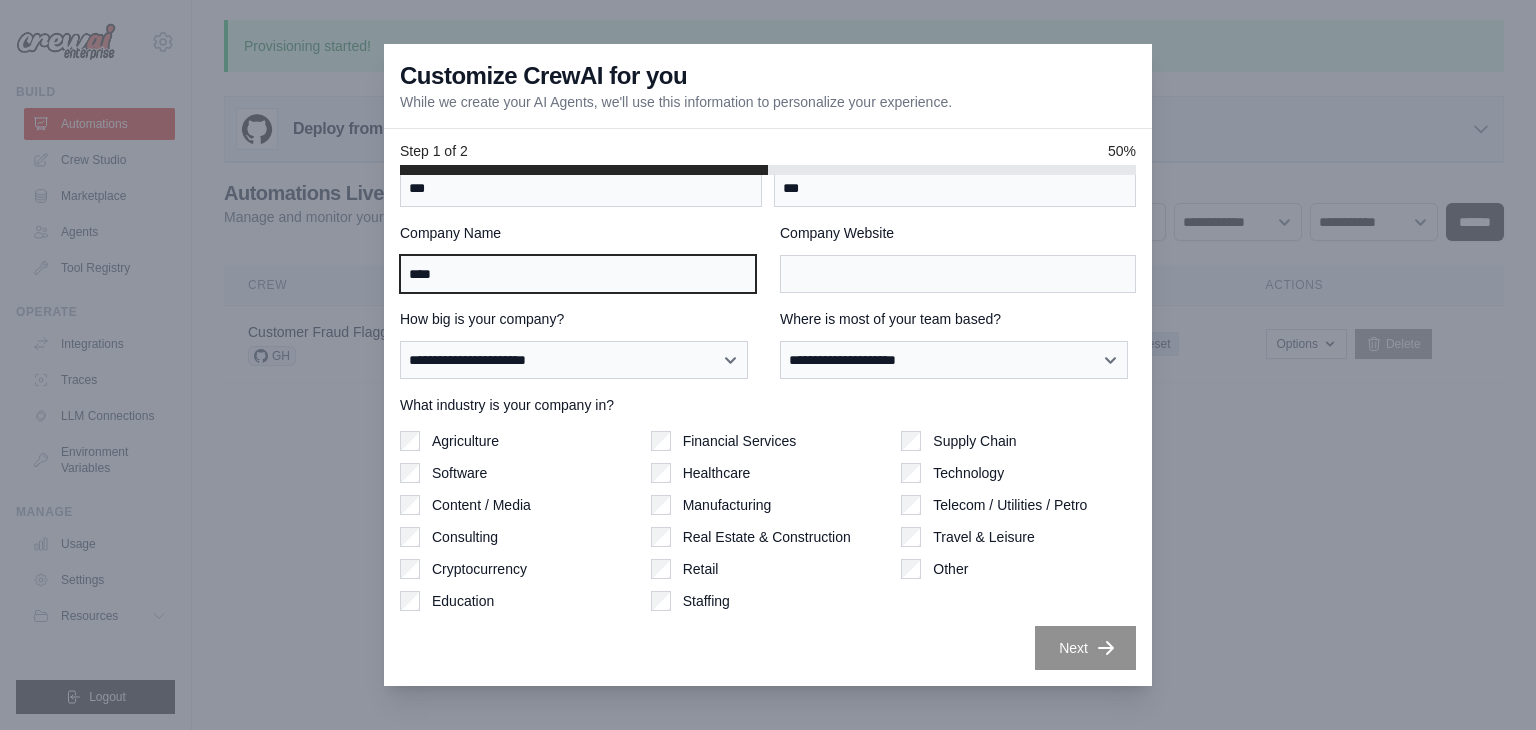 type on "****" 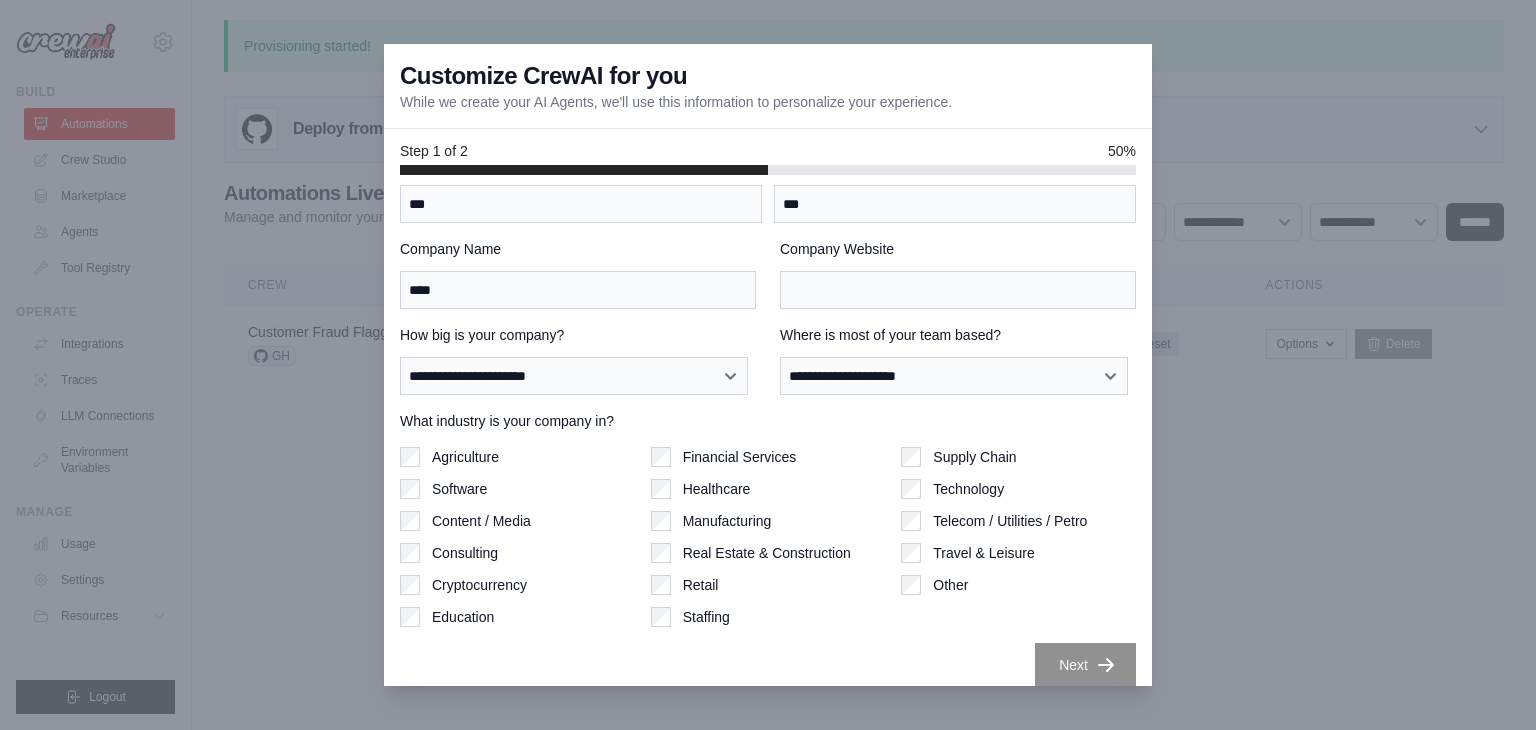 scroll, scrollTop: 0, scrollLeft: 0, axis: both 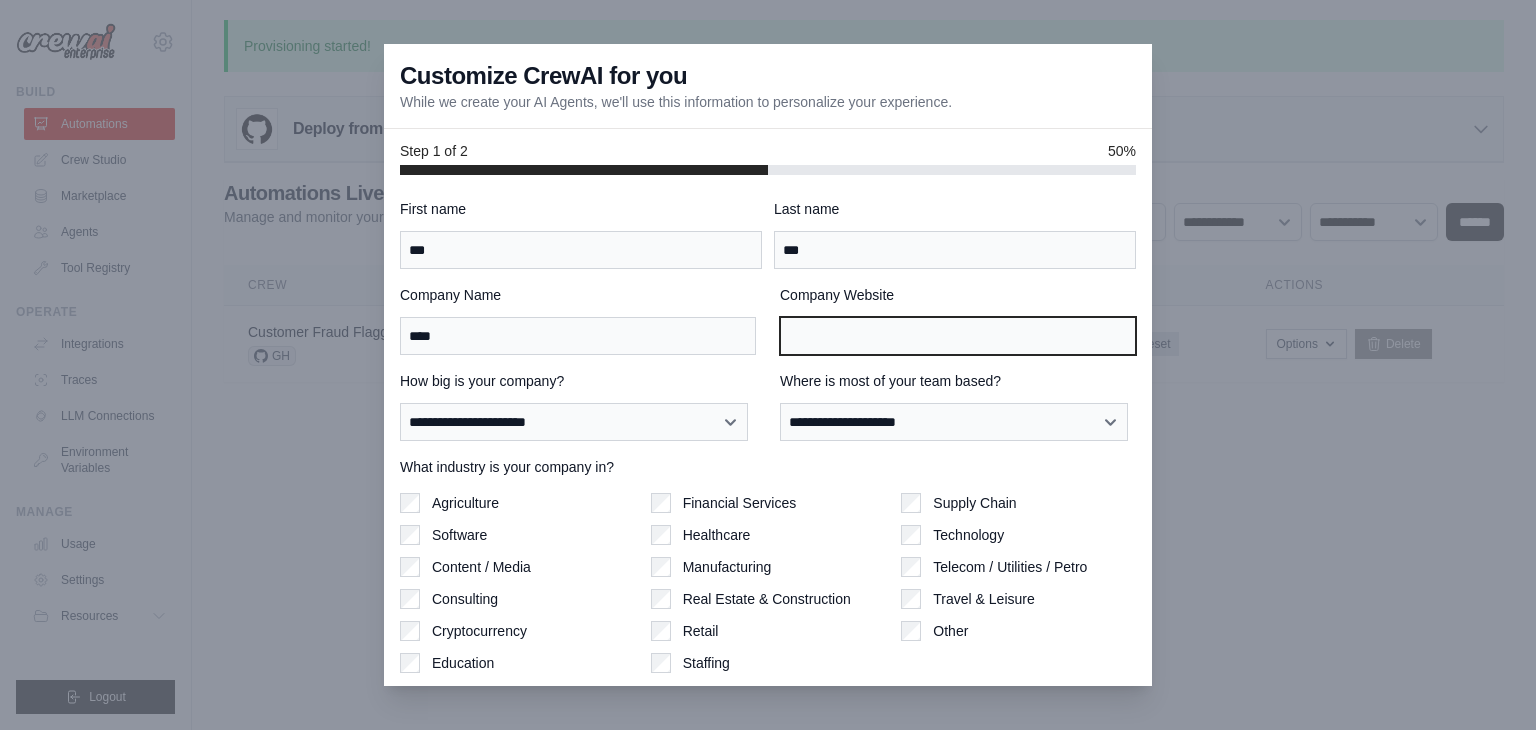 click on "Company Website" at bounding box center [958, 336] 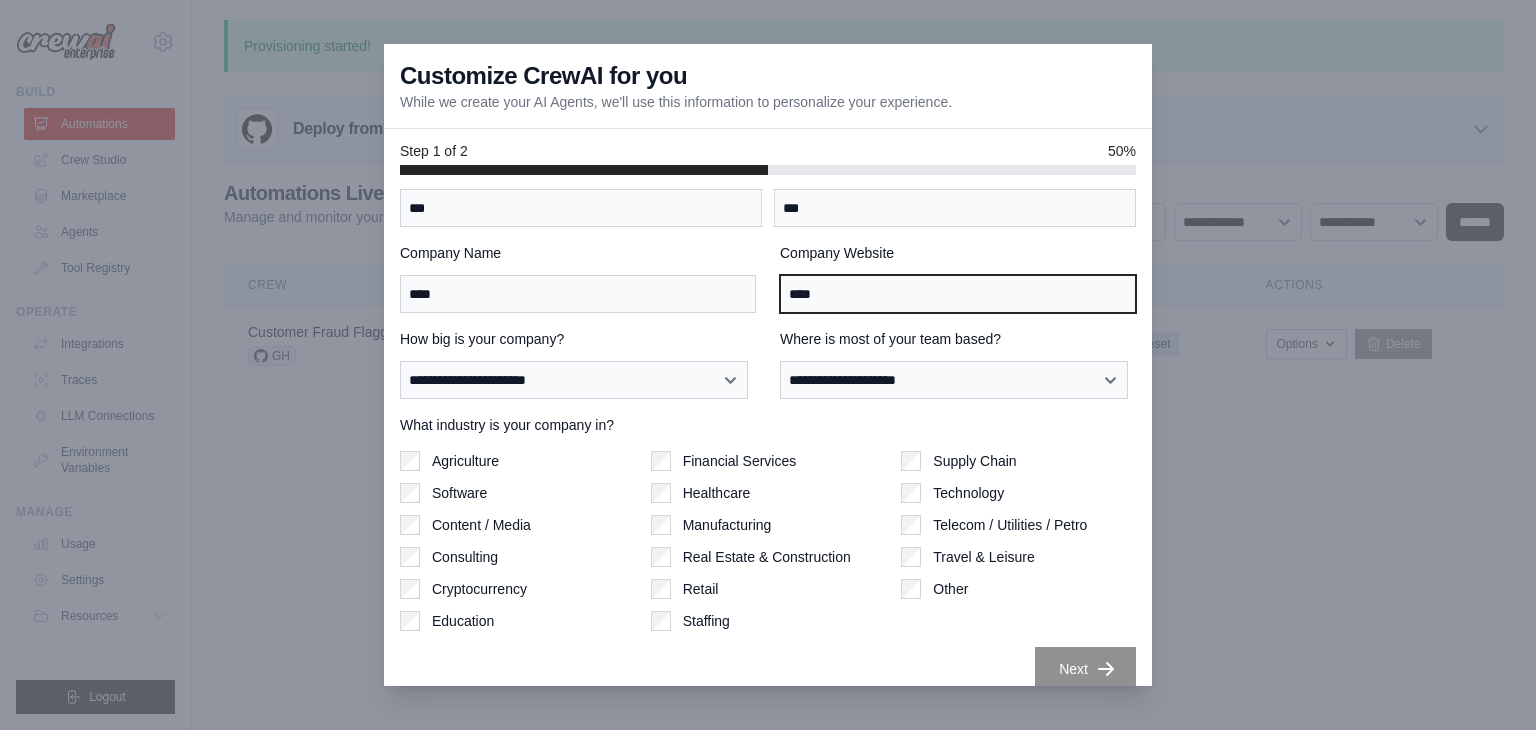 scroll, scrollTop: 62, scrollLeft: 0, axis: vertical 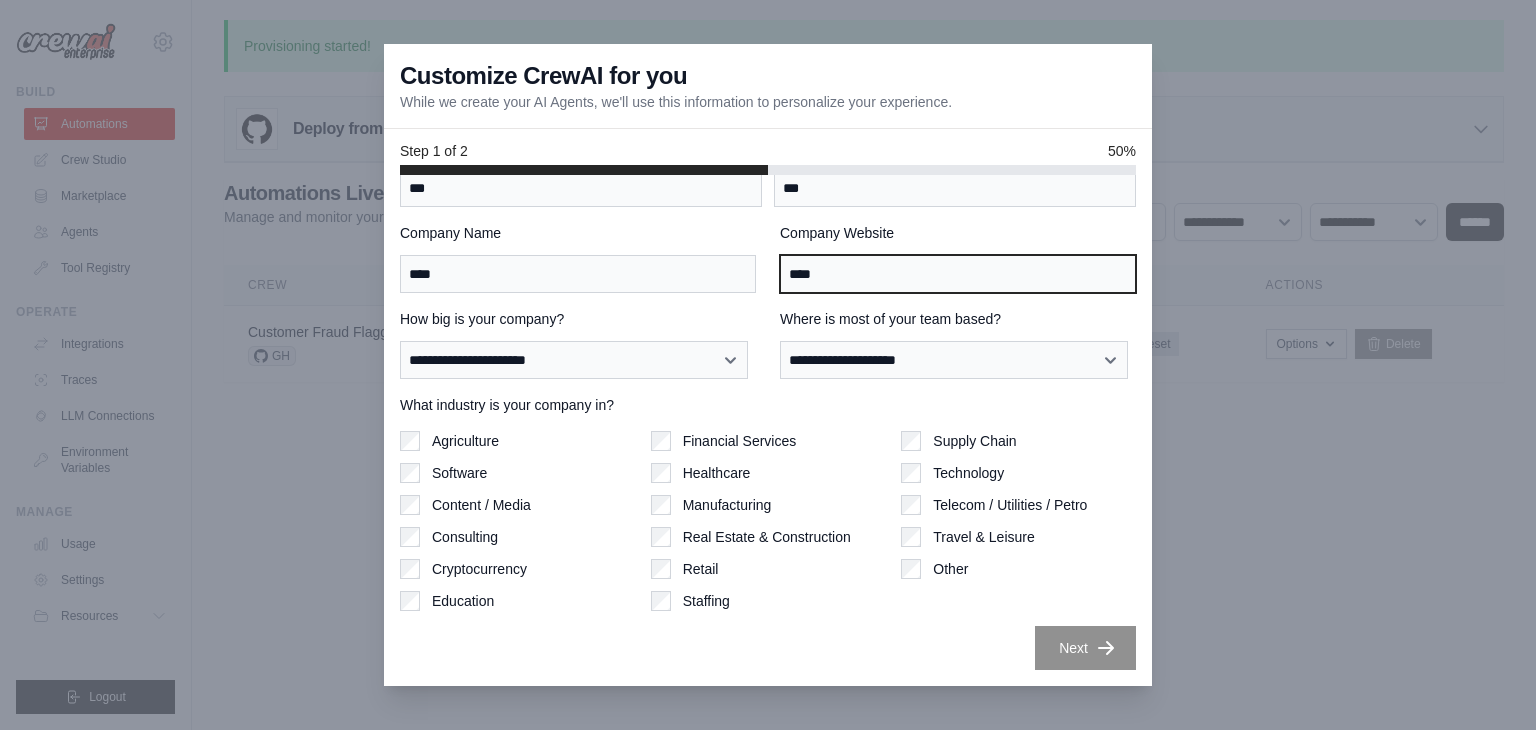 type on "****" 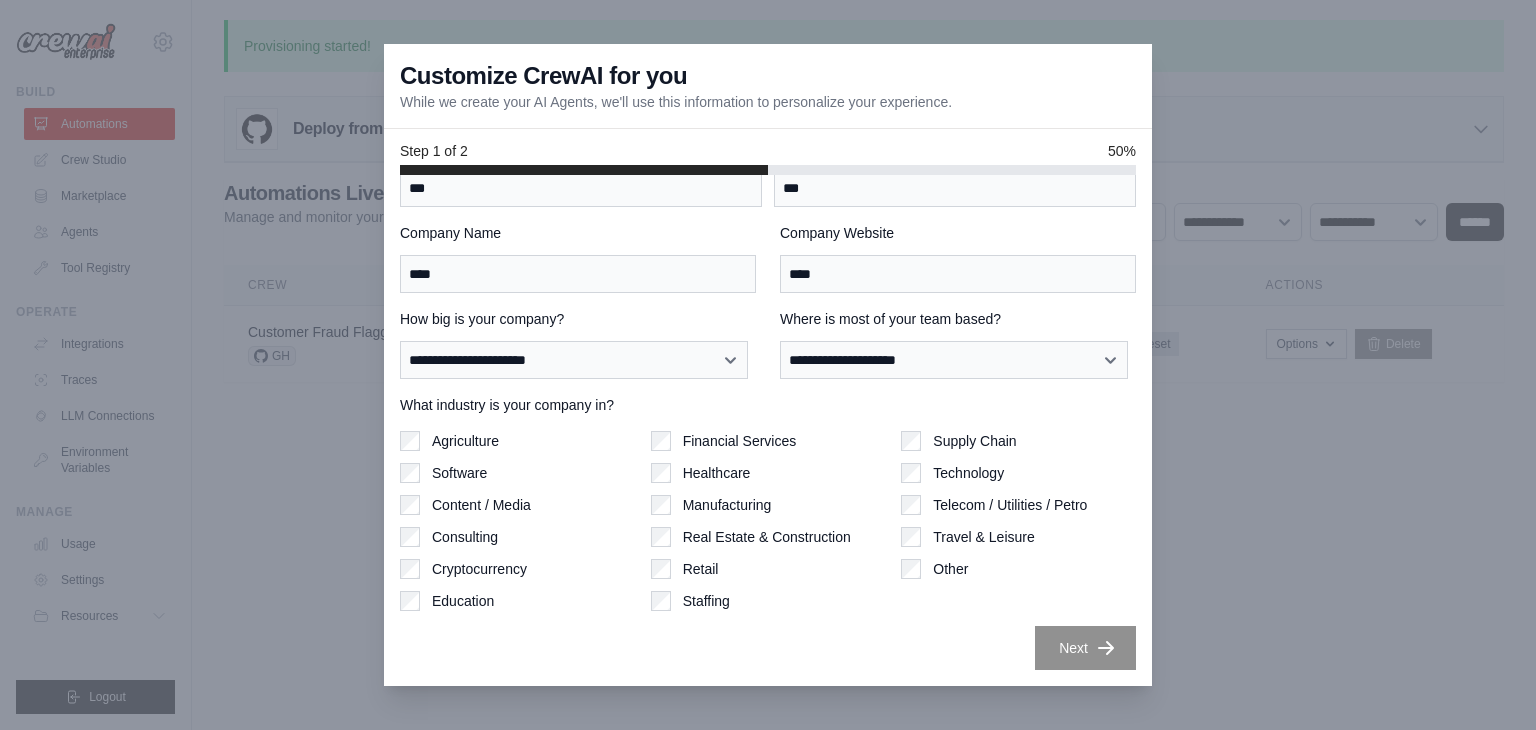 click on "Next" at bounding box center (1085, 648) 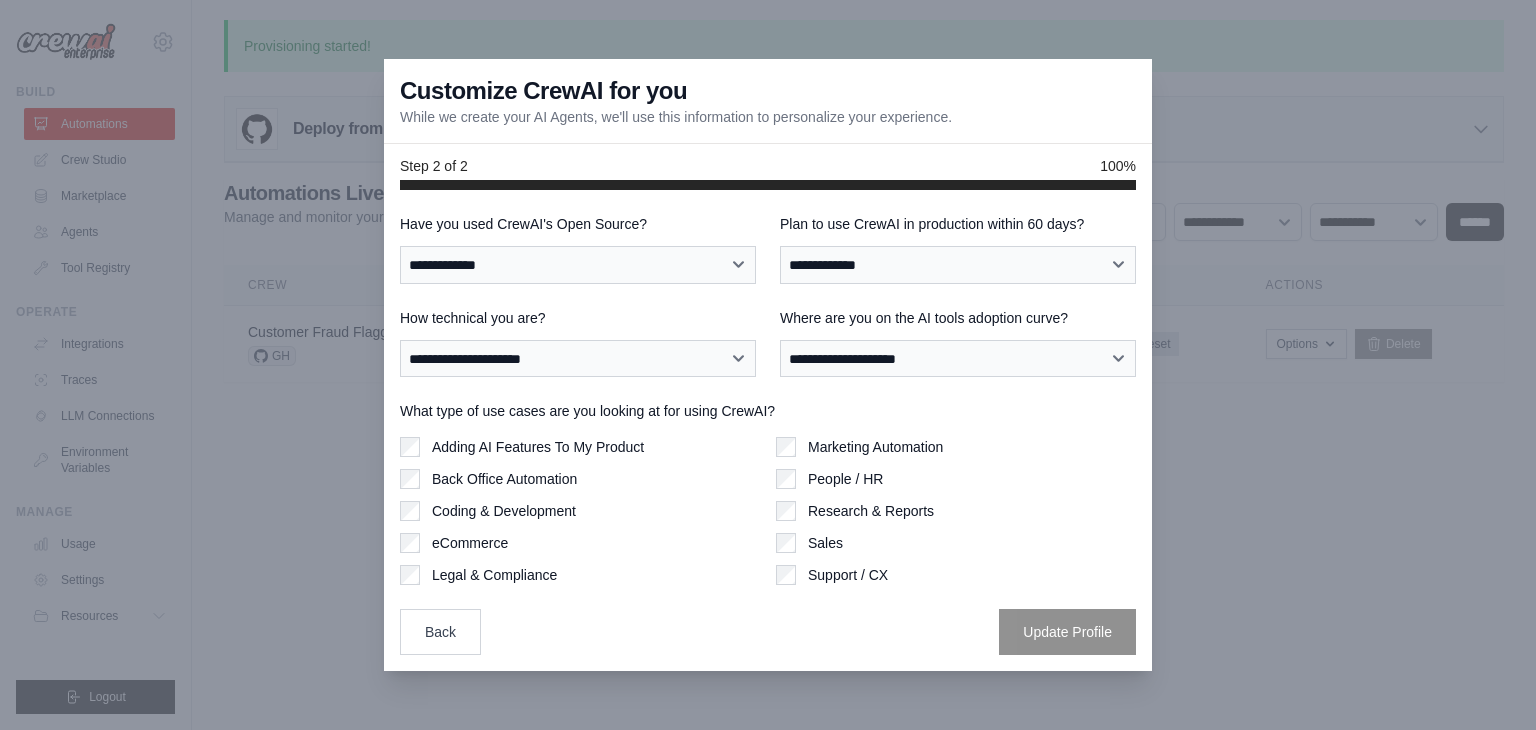 scroll, scrollTop: 0, scrollLeft: 0, axis: both 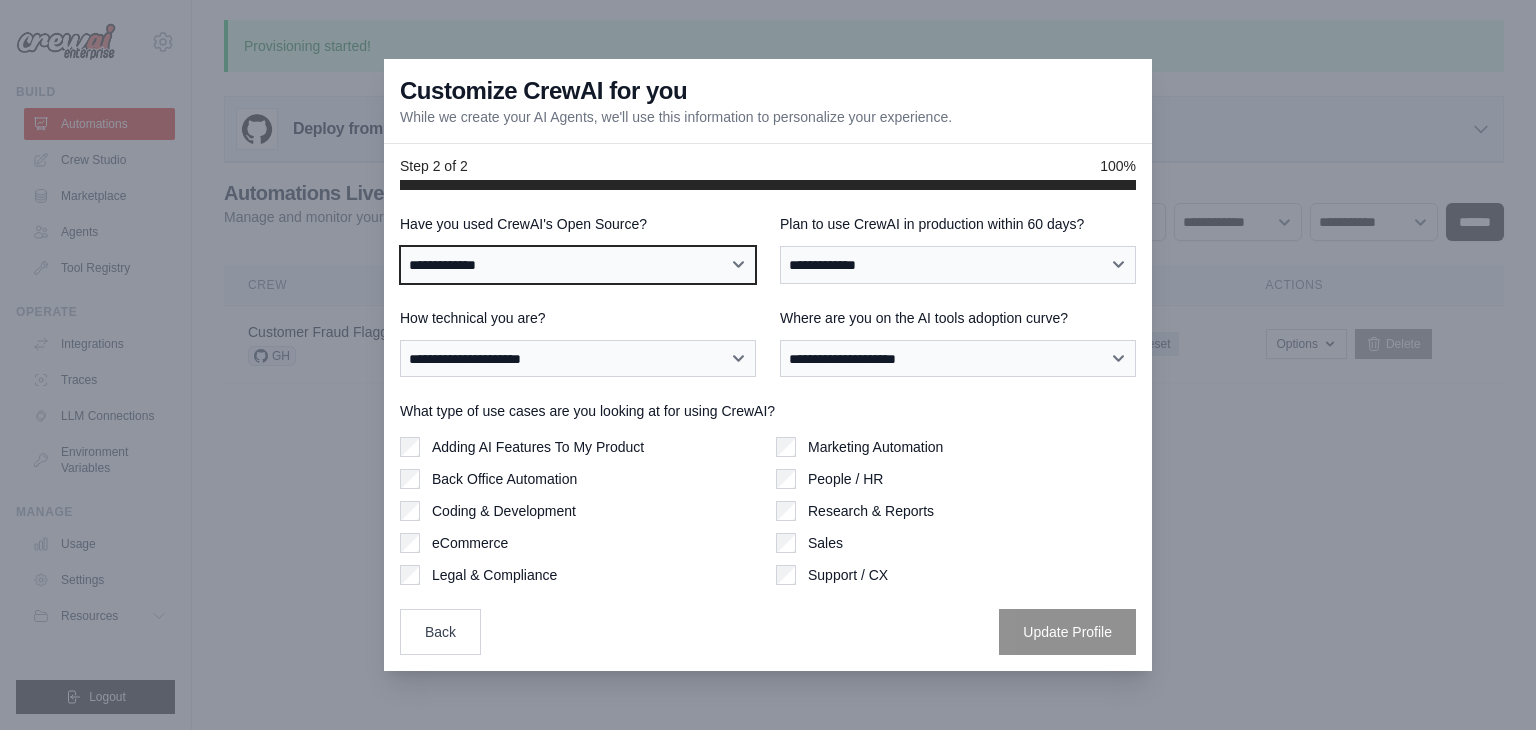 click on "**********" at bounding box center (578, 265) 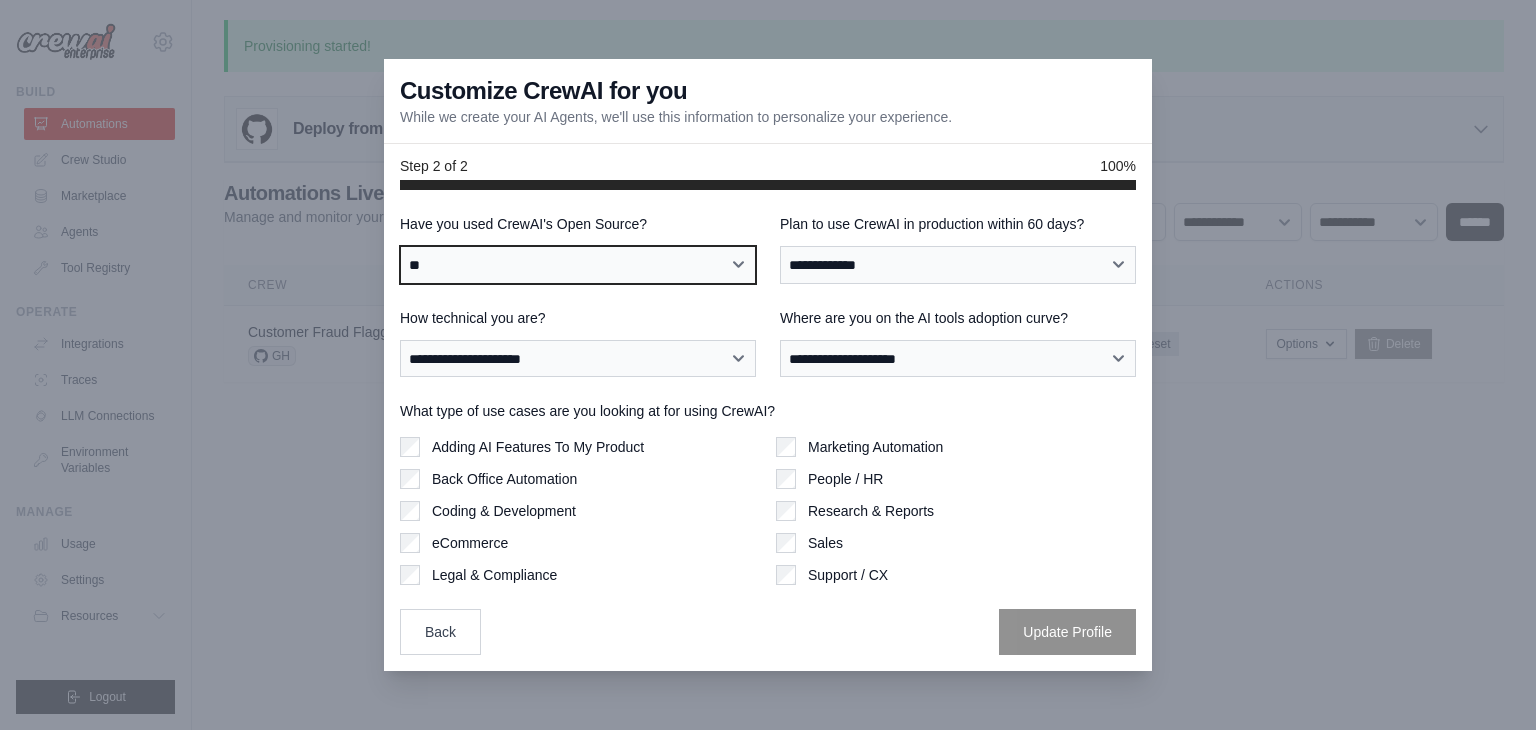 click on "**********" at bounding box center (578, 265) 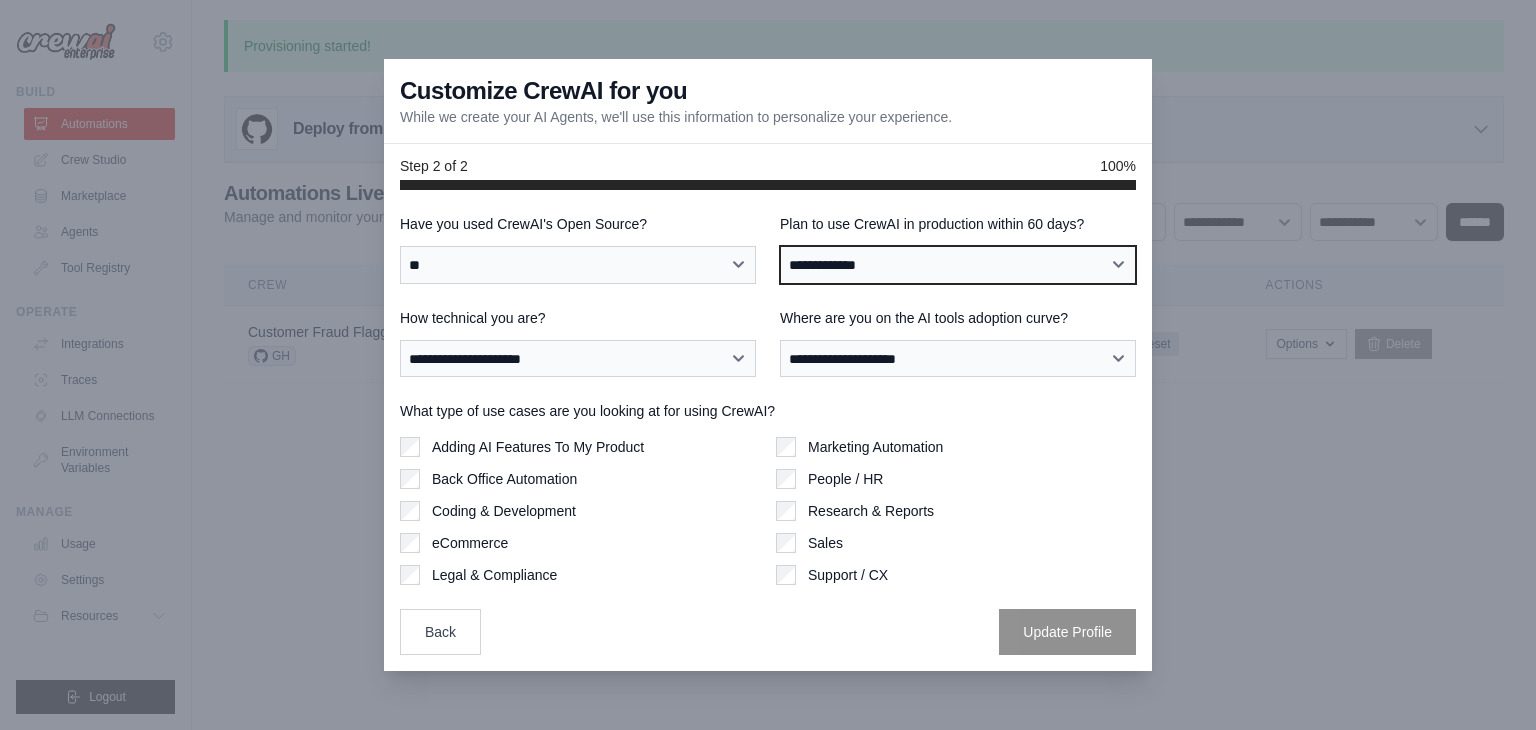 click on "**********" at bounding box center [958, 265] 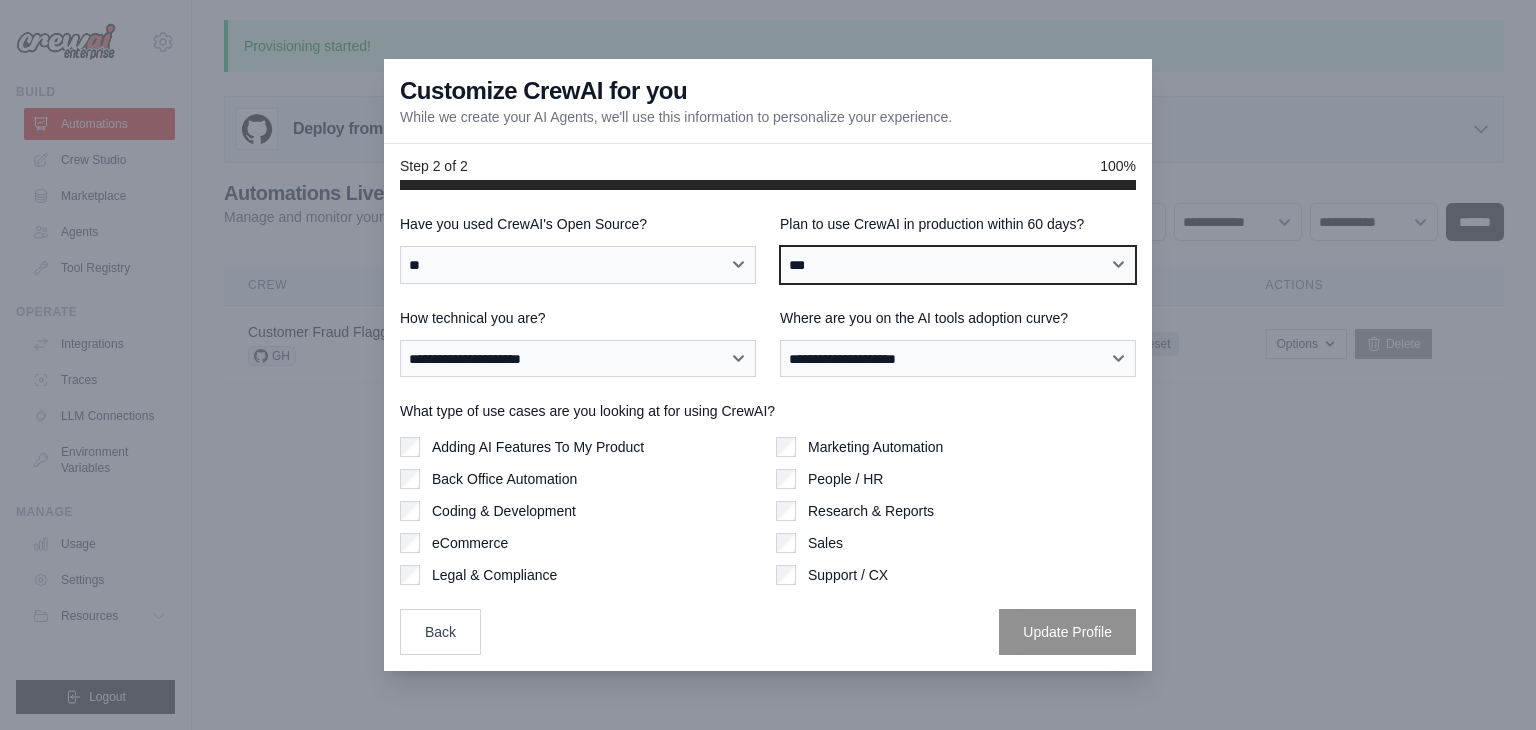 click on "**********" at bounding box center [958, 265] 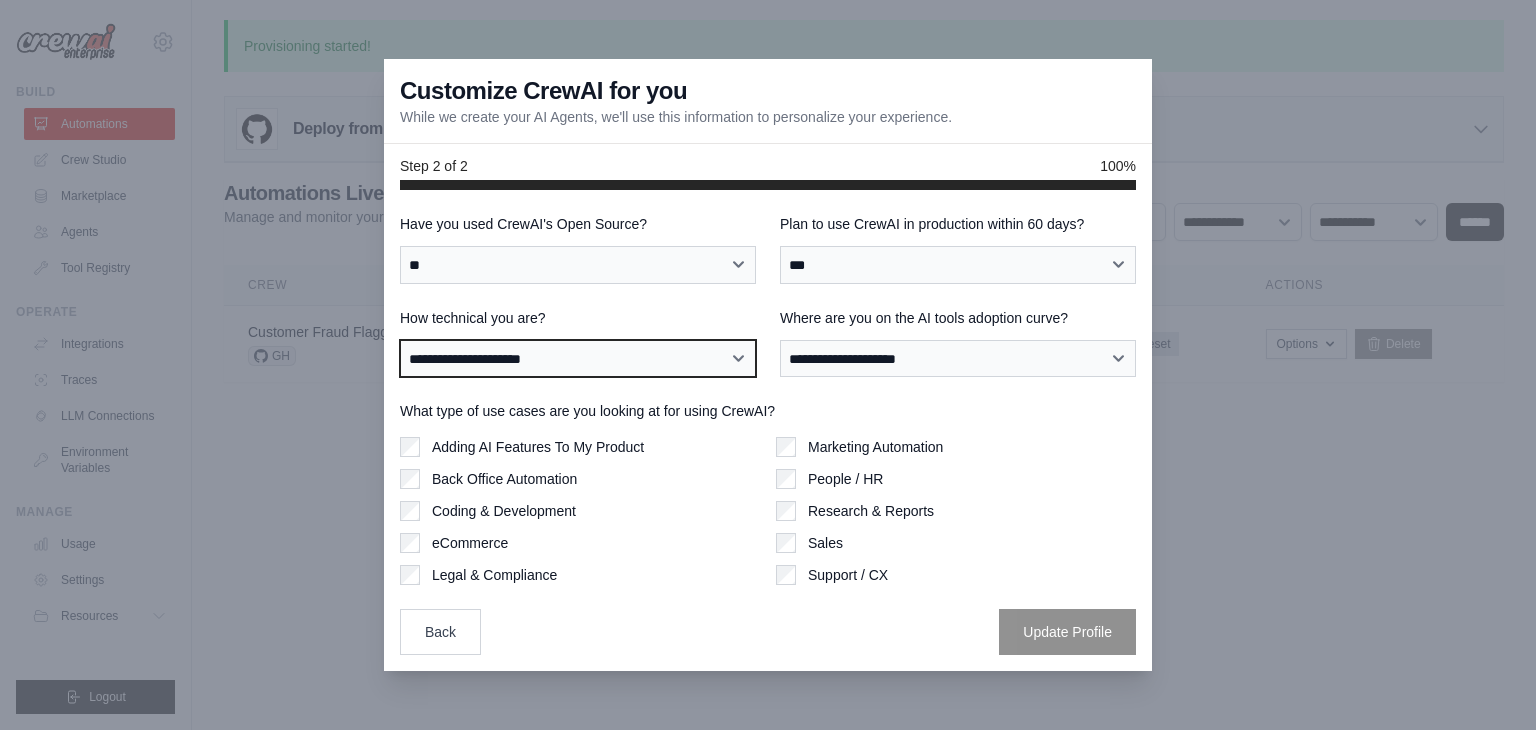 click on "**********" at bounding box center [578, 359] 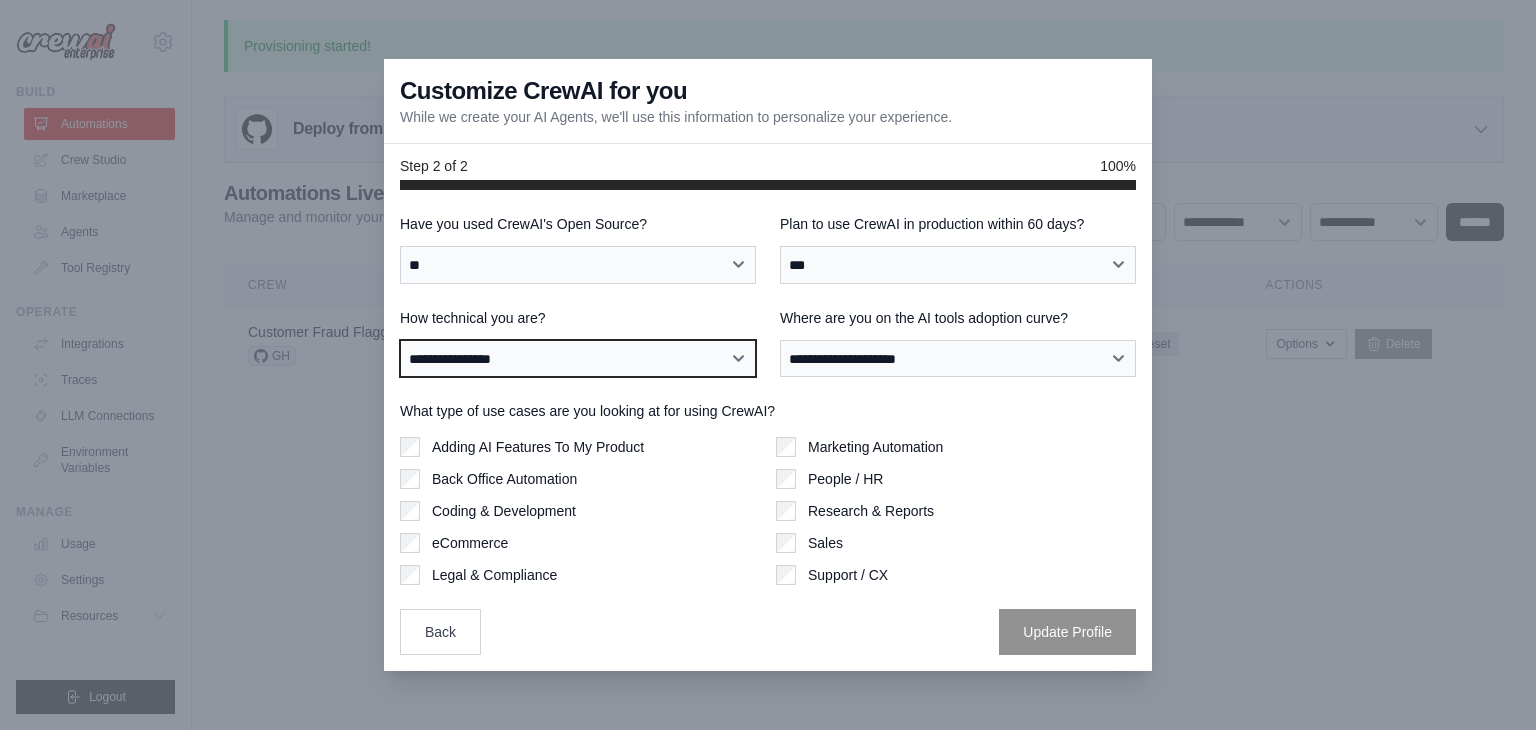 click on "**********" at bounding box center (578, 359) 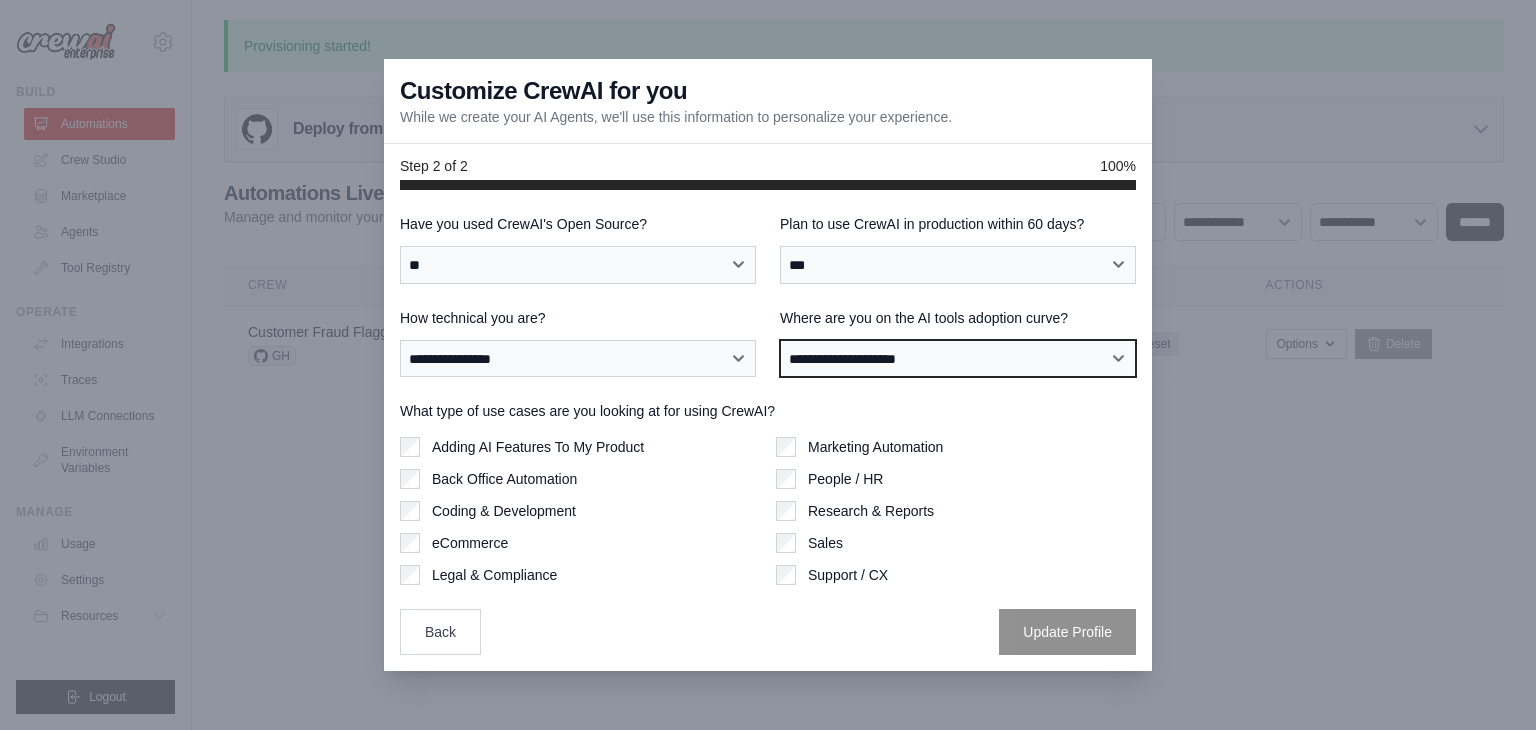 click on "**********" at bounding box center [958, 359] 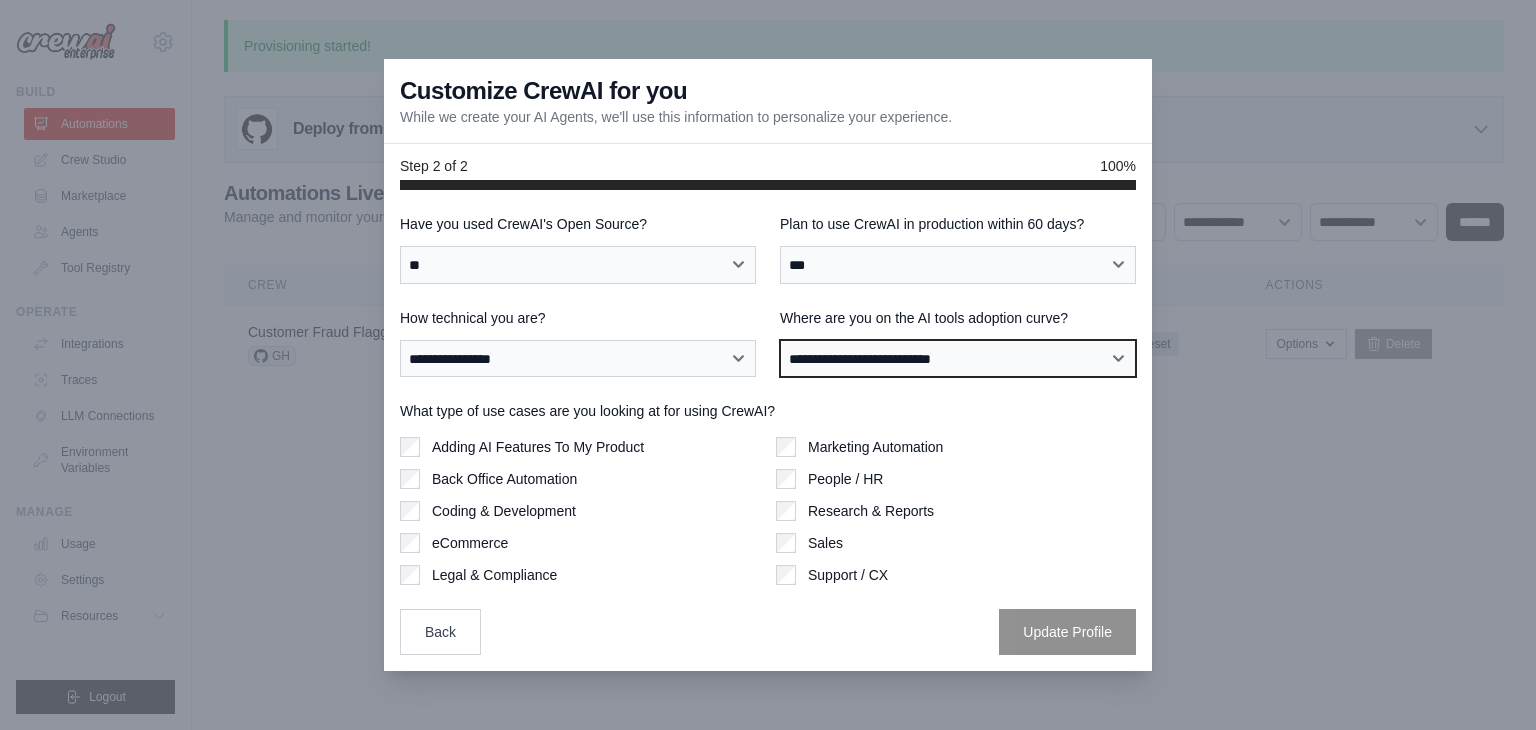 click on "**********" at bounding box center (958, 359) 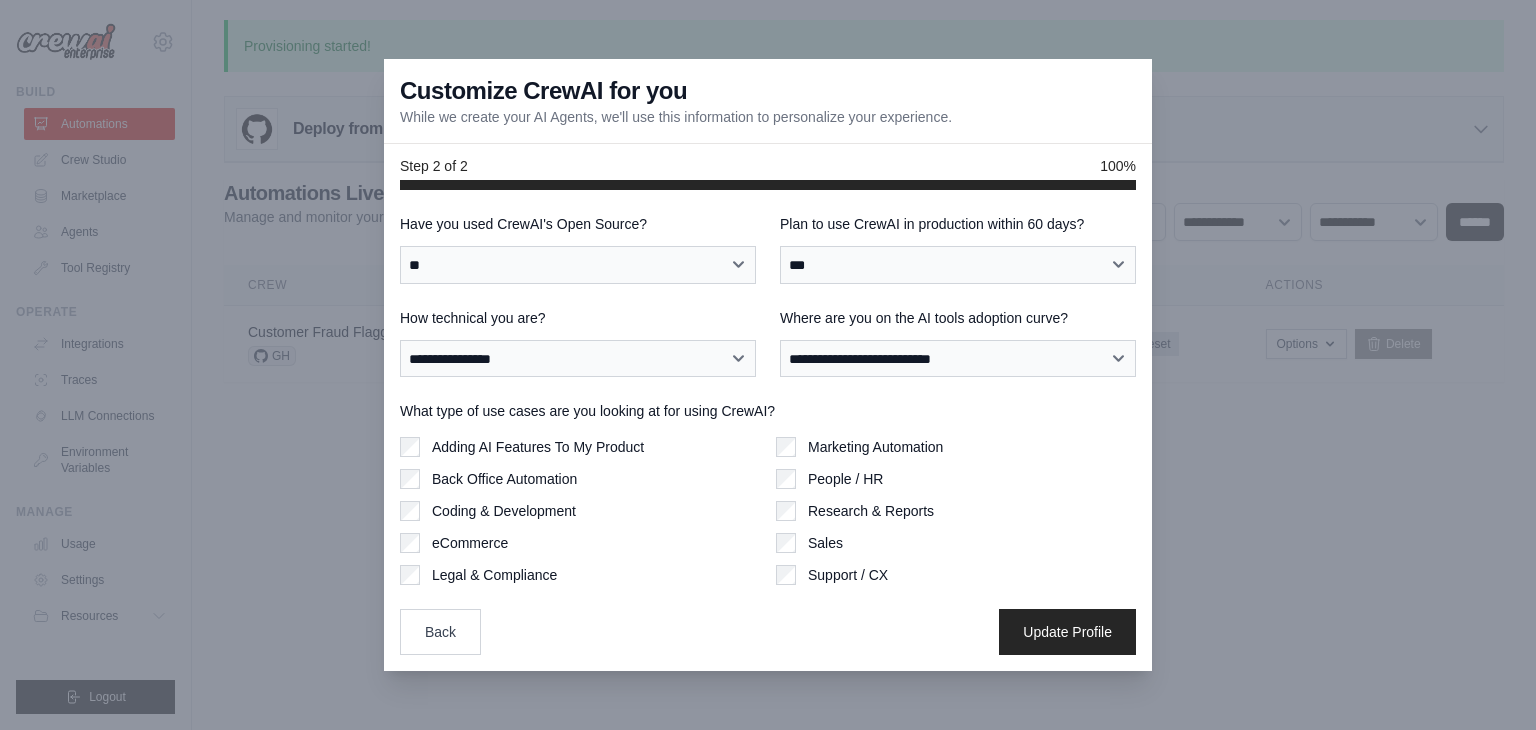 click on "Adding AI Features To My Product
Back Office Automation
Coding & Development
eCommerce
Legal & Compliance
Marketing Automation
People / HR
Research & Reports
Sales" at bounding box center (768, 511) 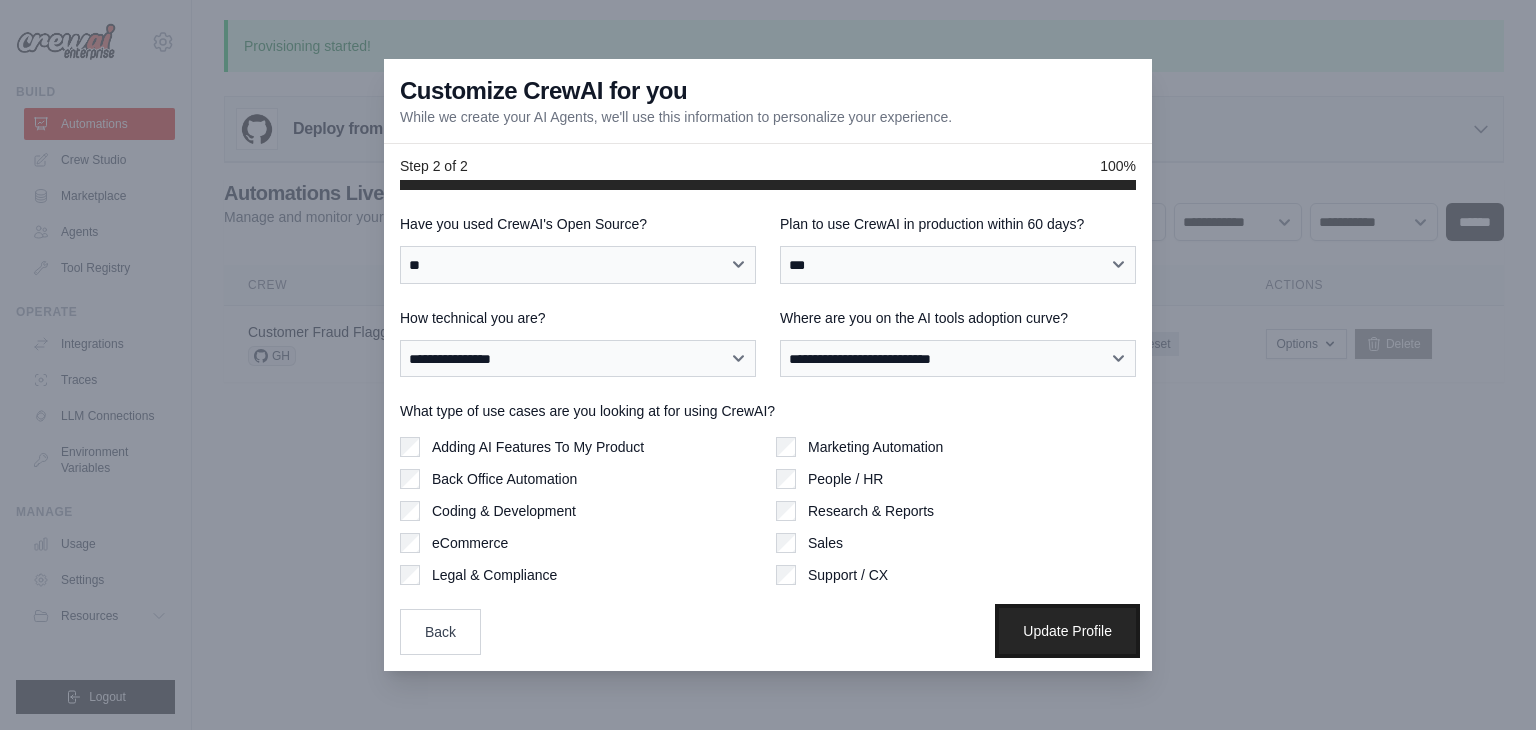 click on "Update Profile" at bounding box center [1067, 631] 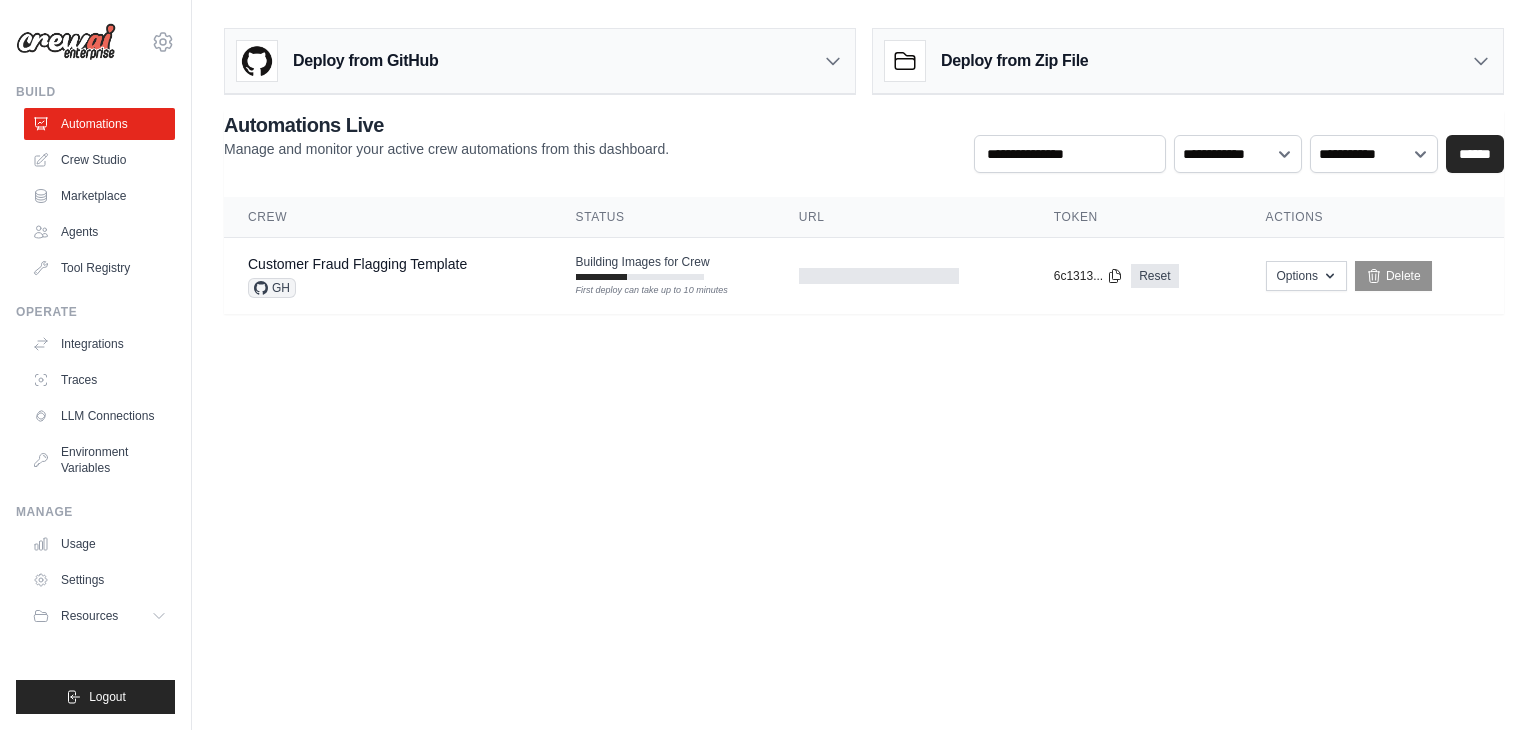 scroll, scrollTop: 0, scrollLeft: 0, axis: both 